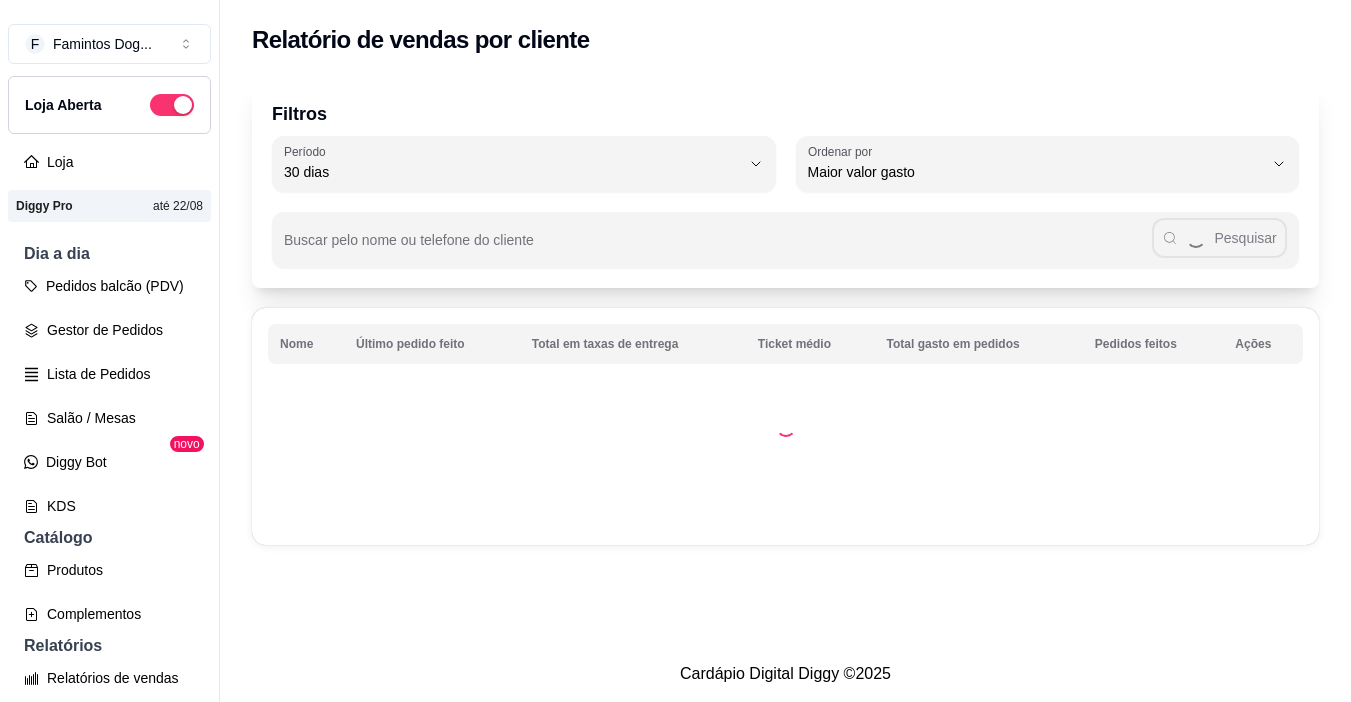 select on "30" 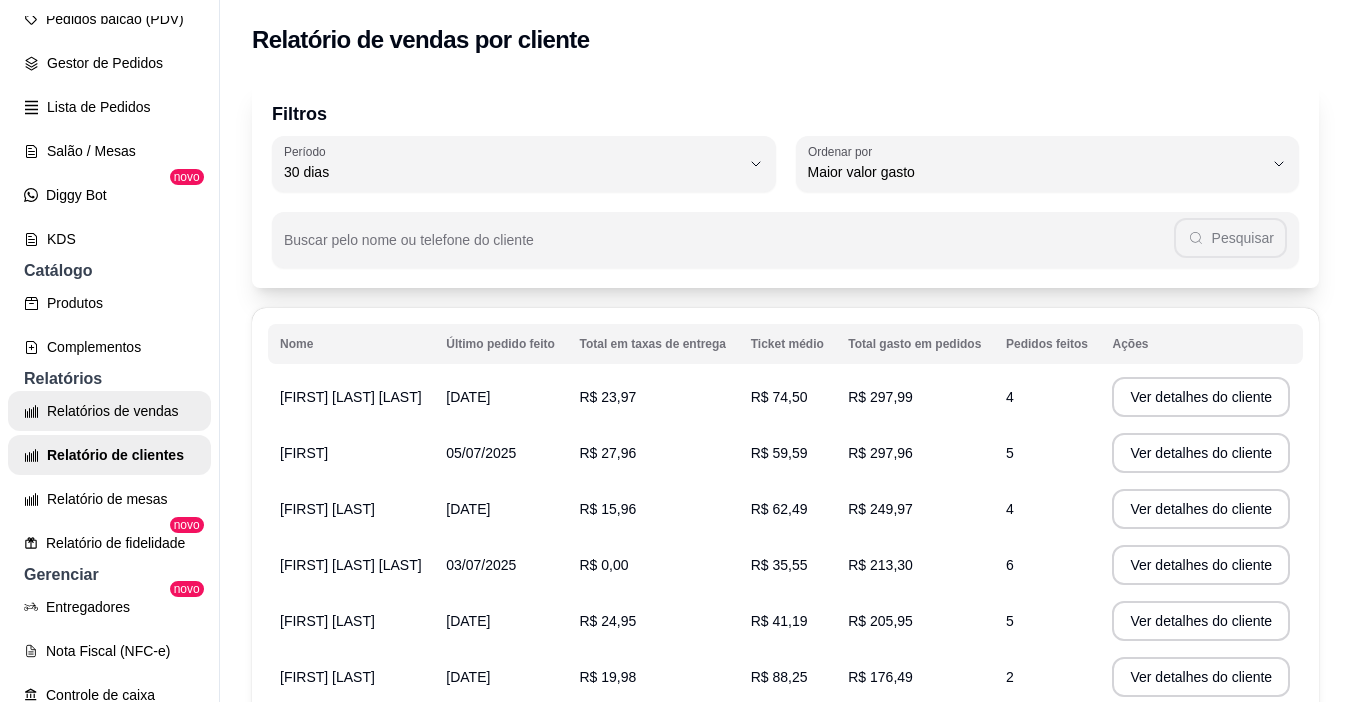 click on "Relatórios de vendas" at bounding box center (109, 411) 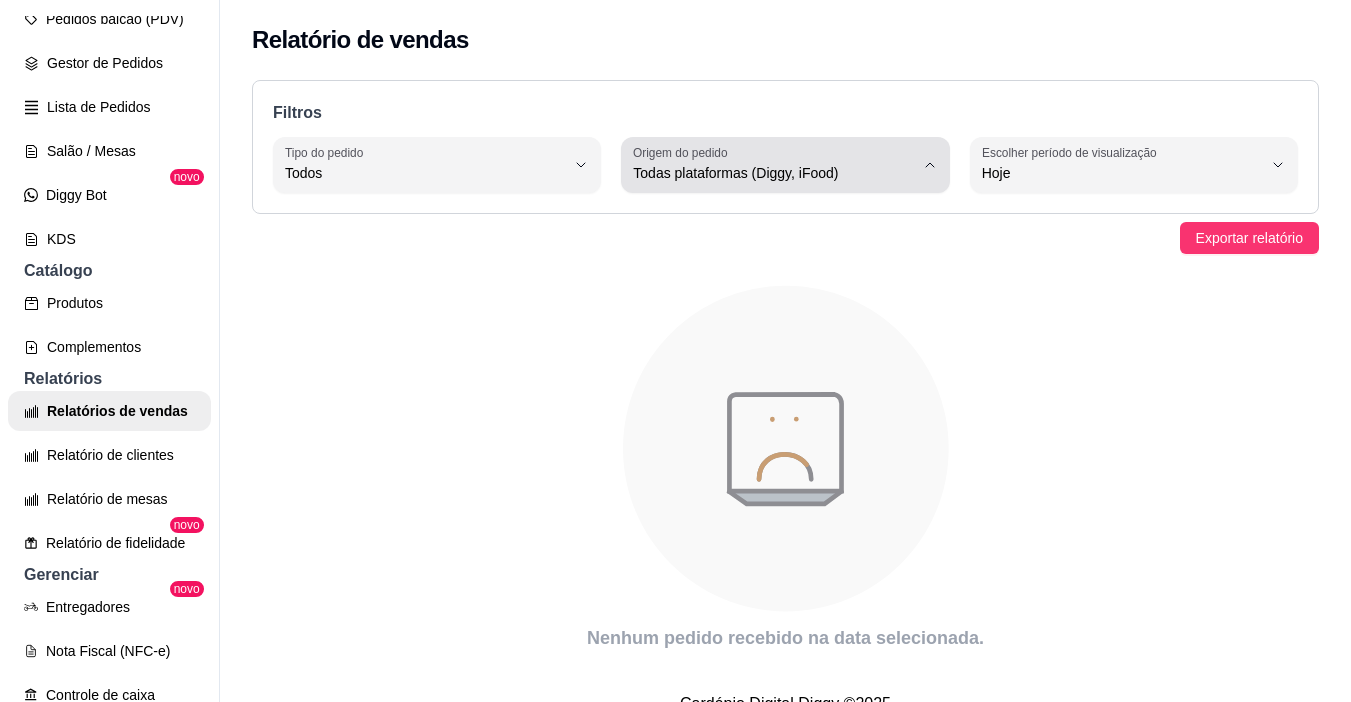 click on "Origem do pedido" at bounding box center [683, 152] 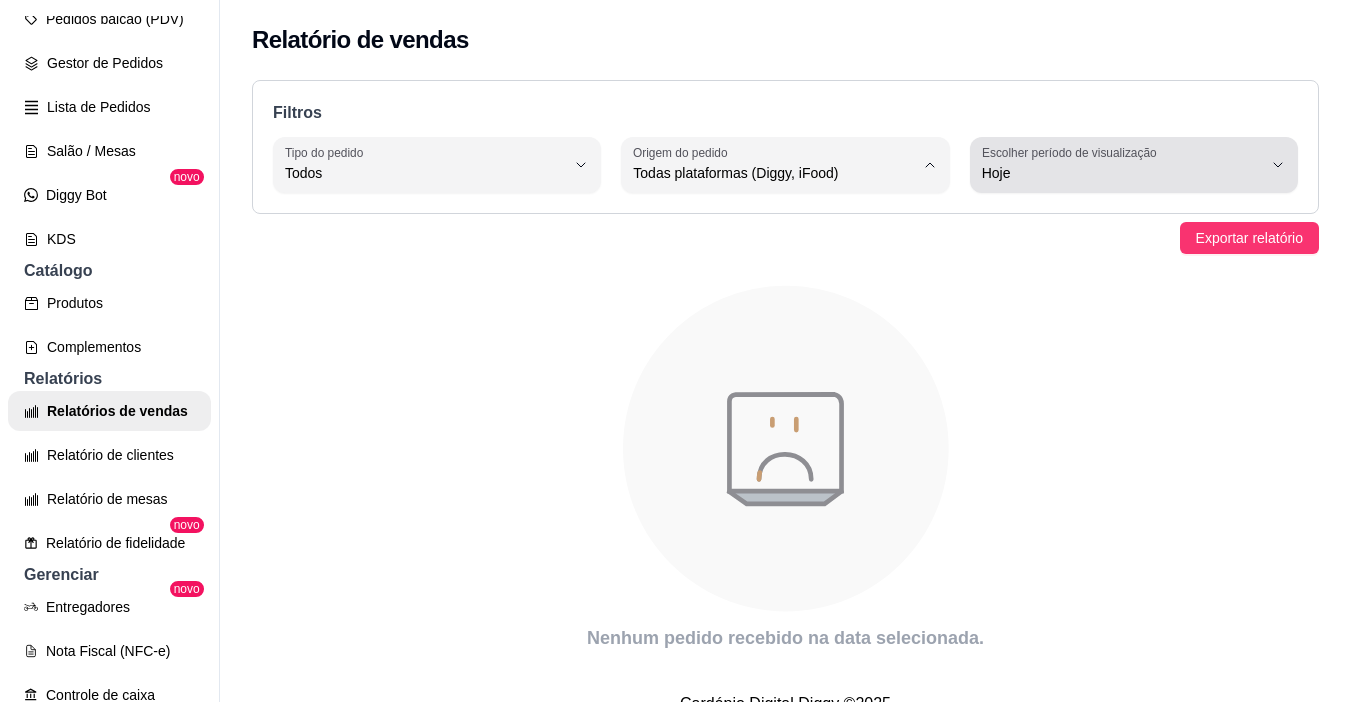 click on "Hoje" at bounding box center [1122, 173] 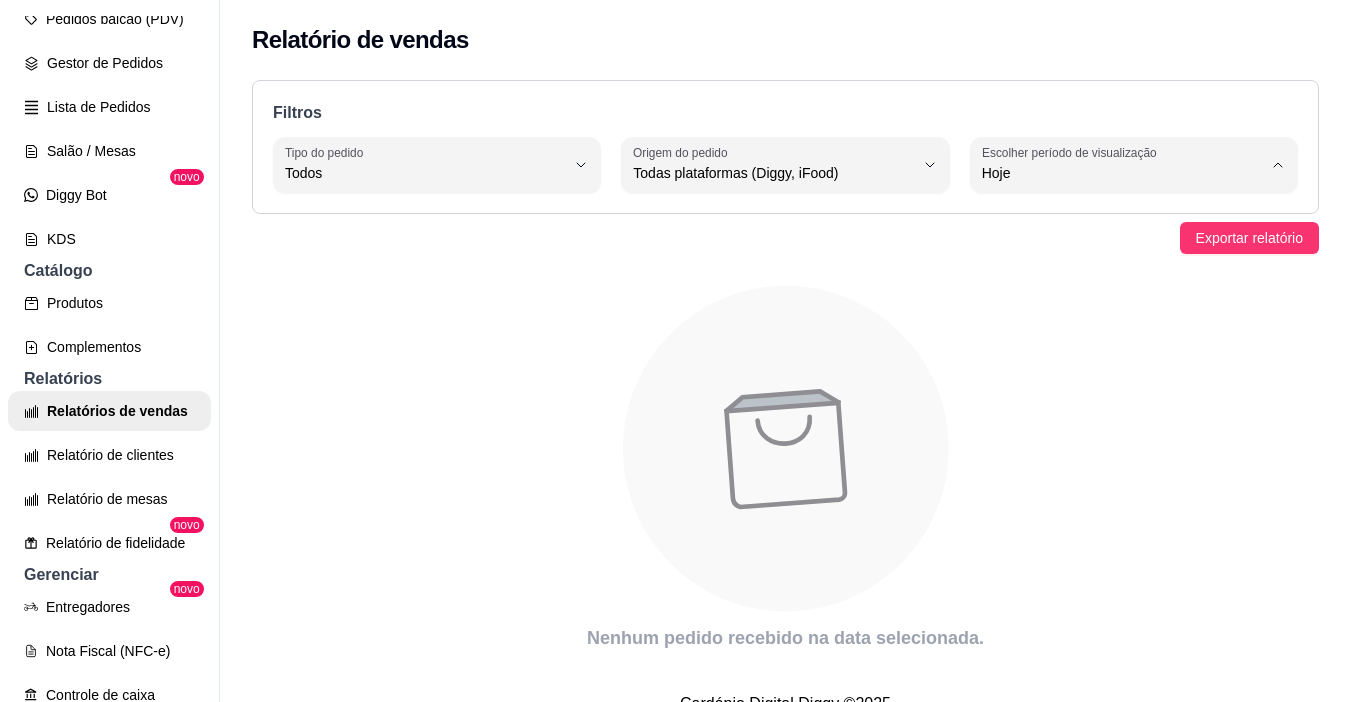 click on "Ontem" at bounding box center (1111, 253) 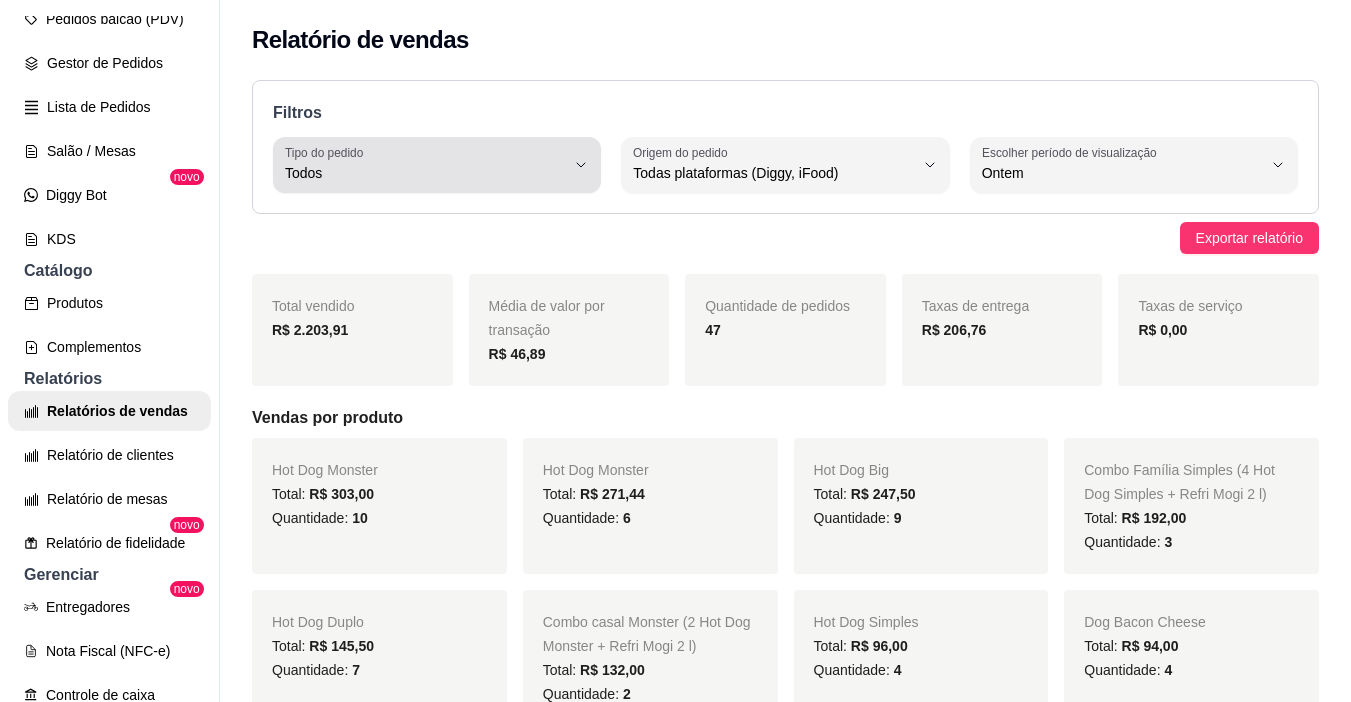 click on "Todos" at bounding box center (425, 165) 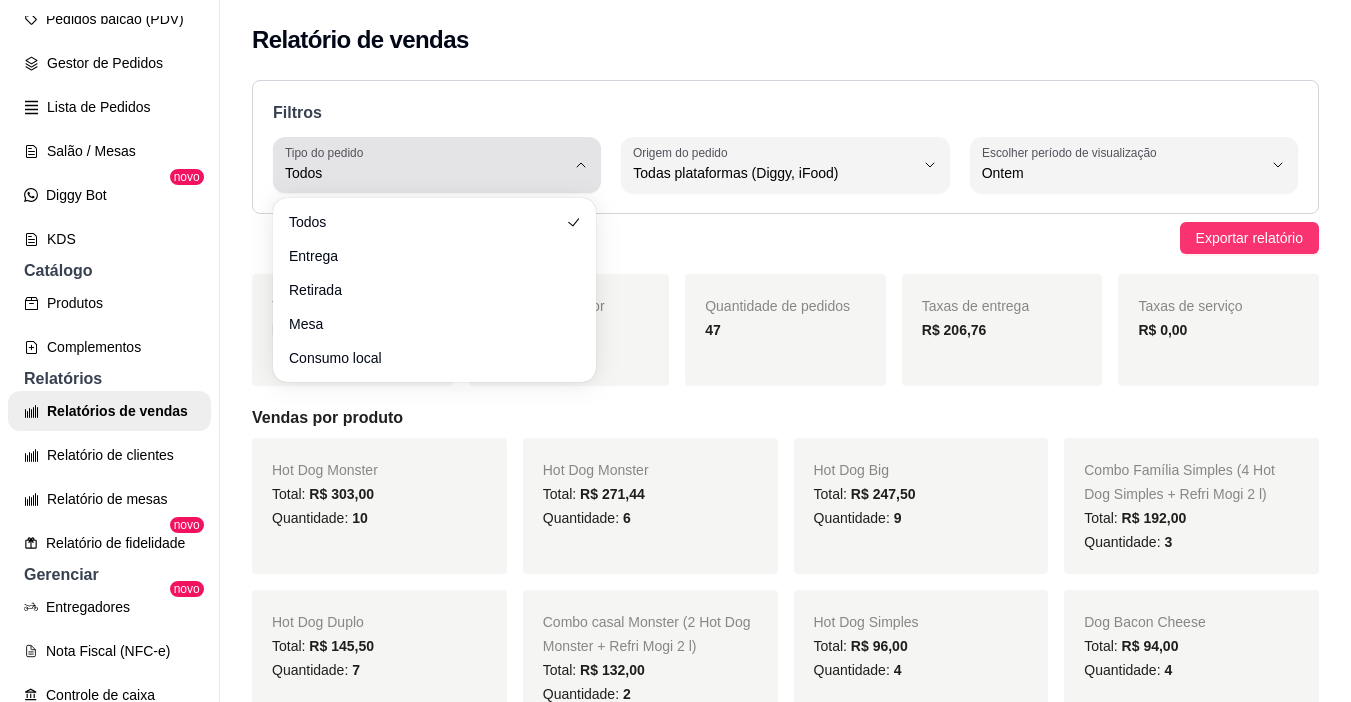 click on "Todos" at bounding box center [425, 165] 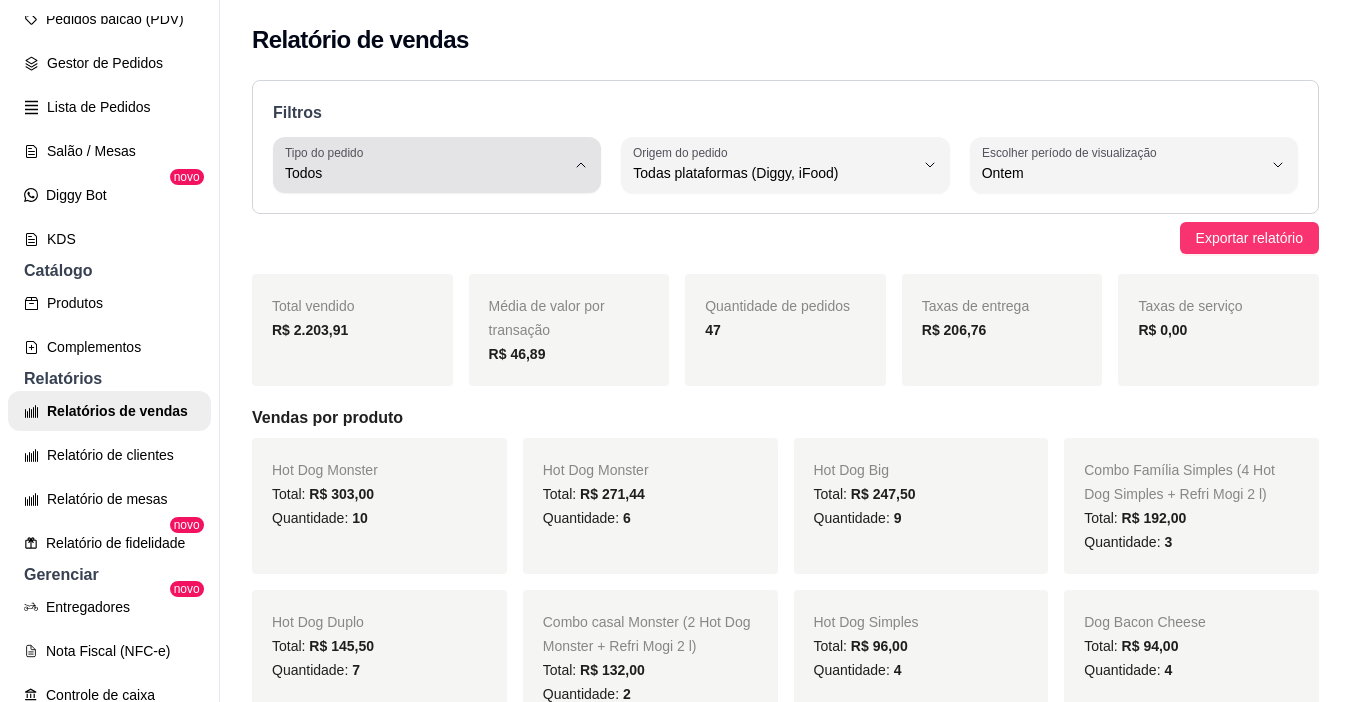 click on "Origem do pedido" at bounding box center [683, 152] 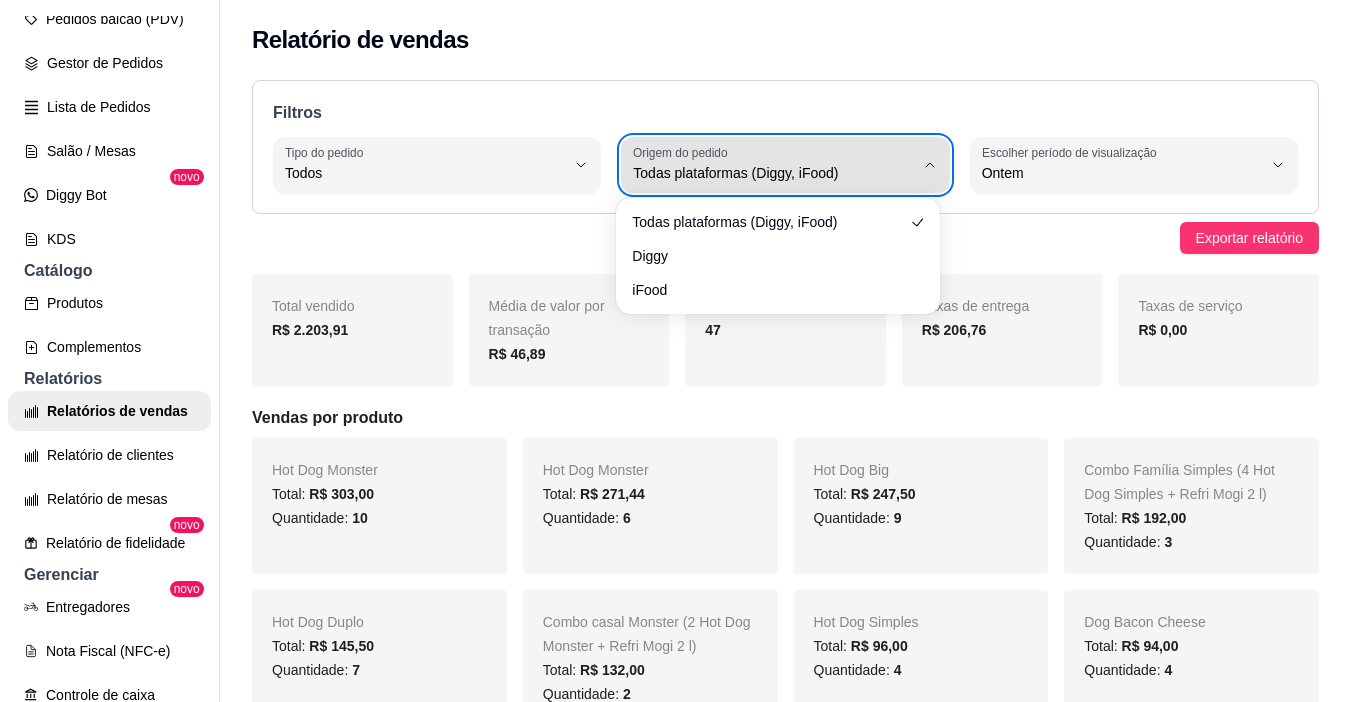 click on "Origem do pedido" at bounding box center (683, 152) 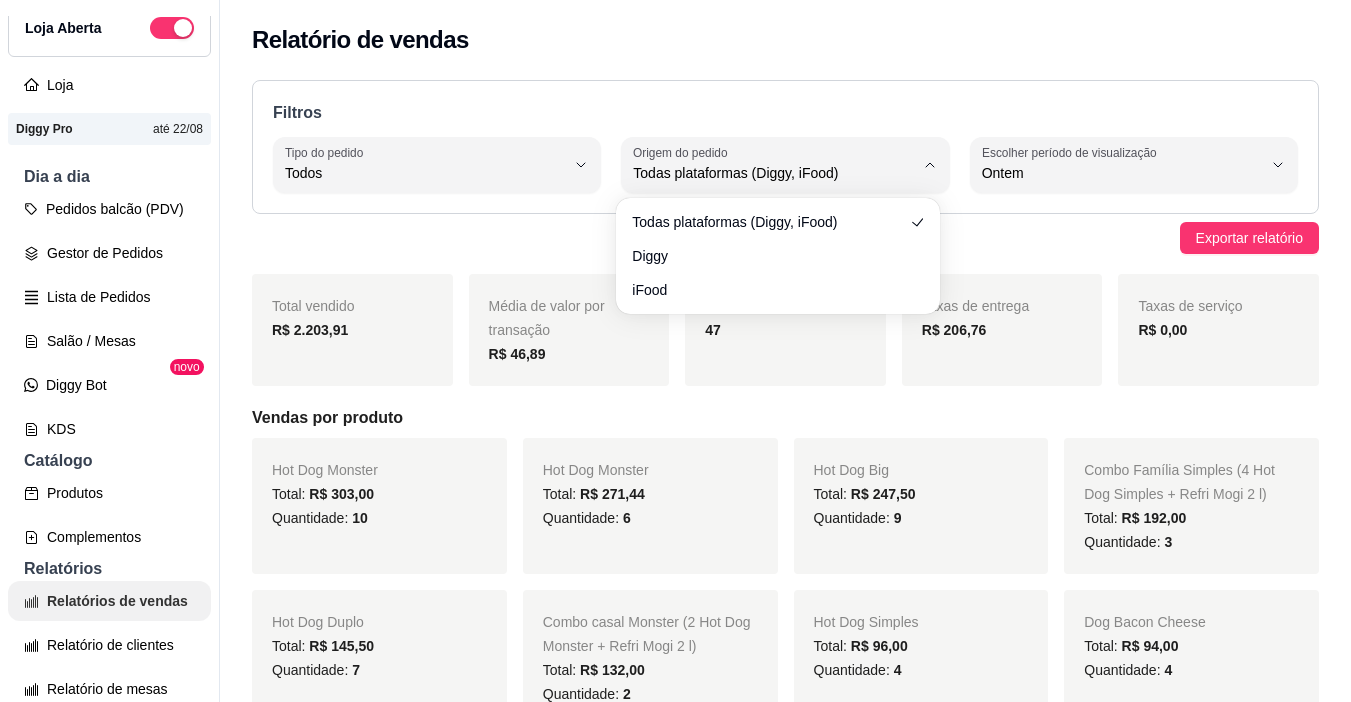 scroll, scrollTop: 0, scrollLeft: 0, axis: both 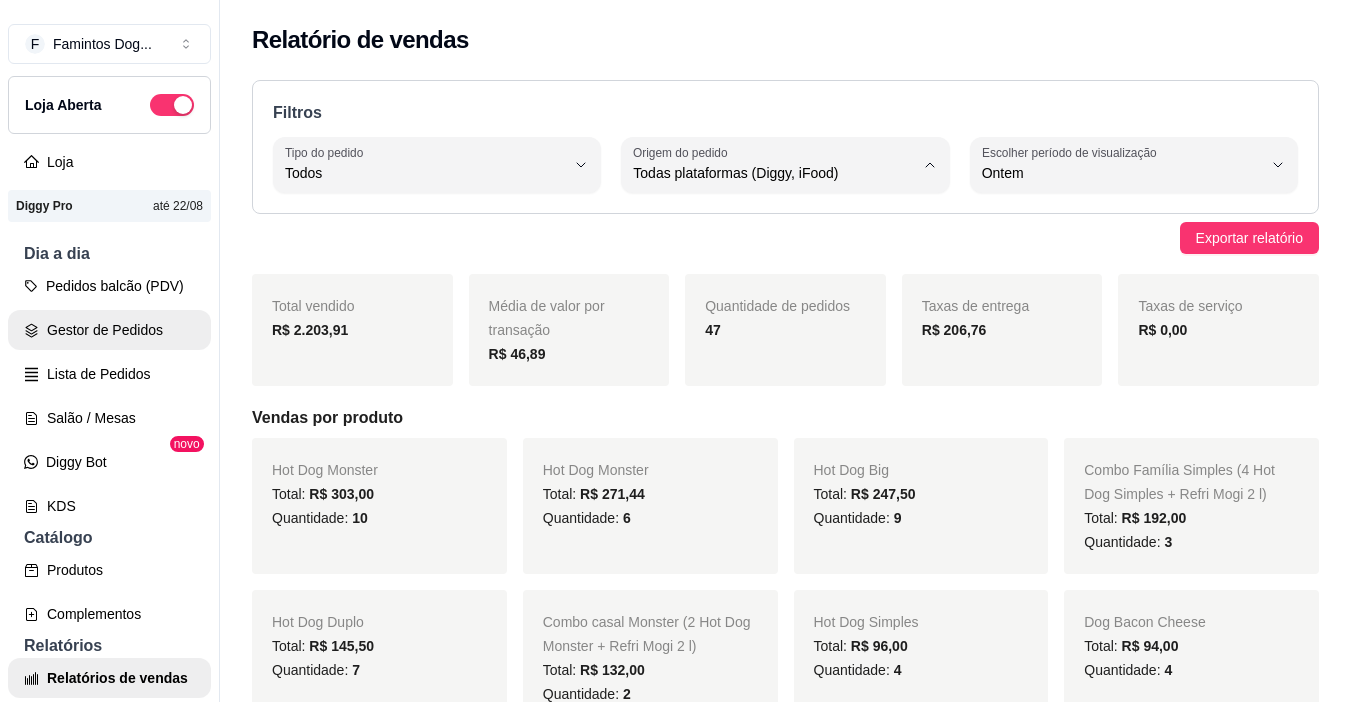 click on "Gestor de Pedidos" at bounding box center [109, 330] 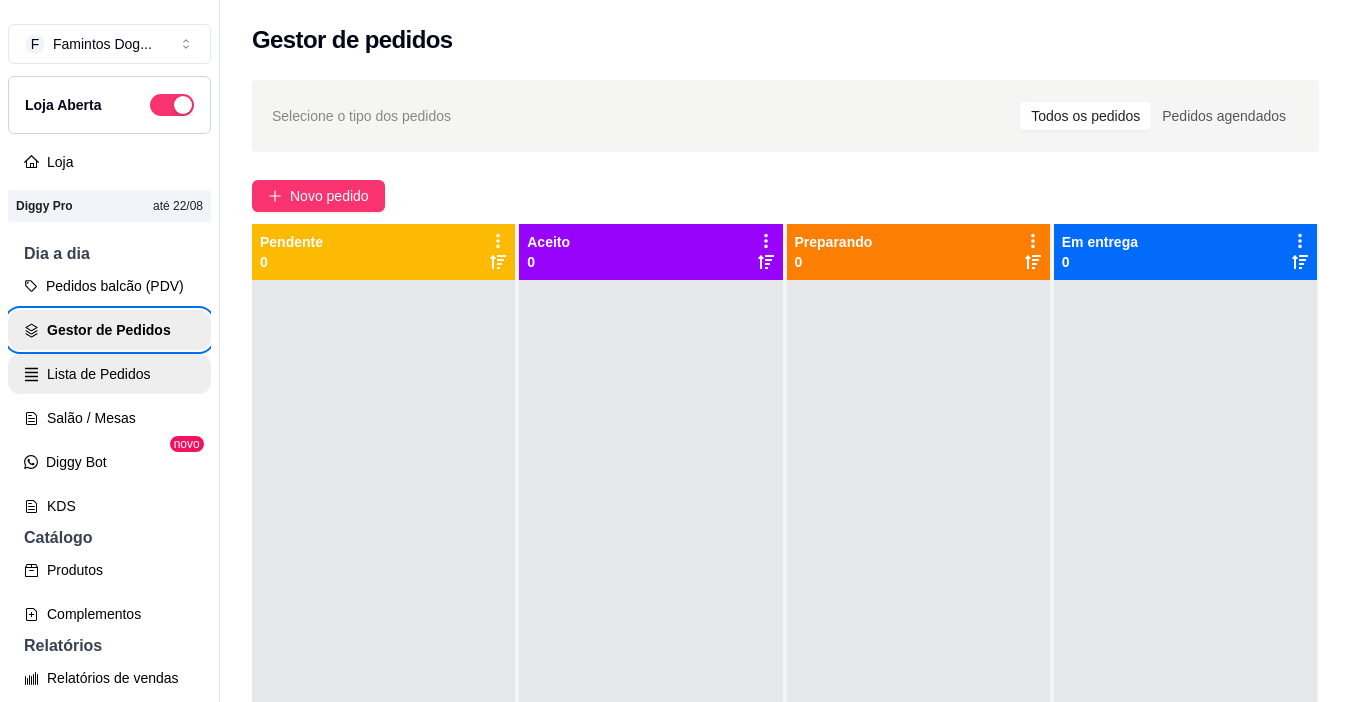 scroll, scrollTop: 267, scrollLeft: 0, axis: vertical 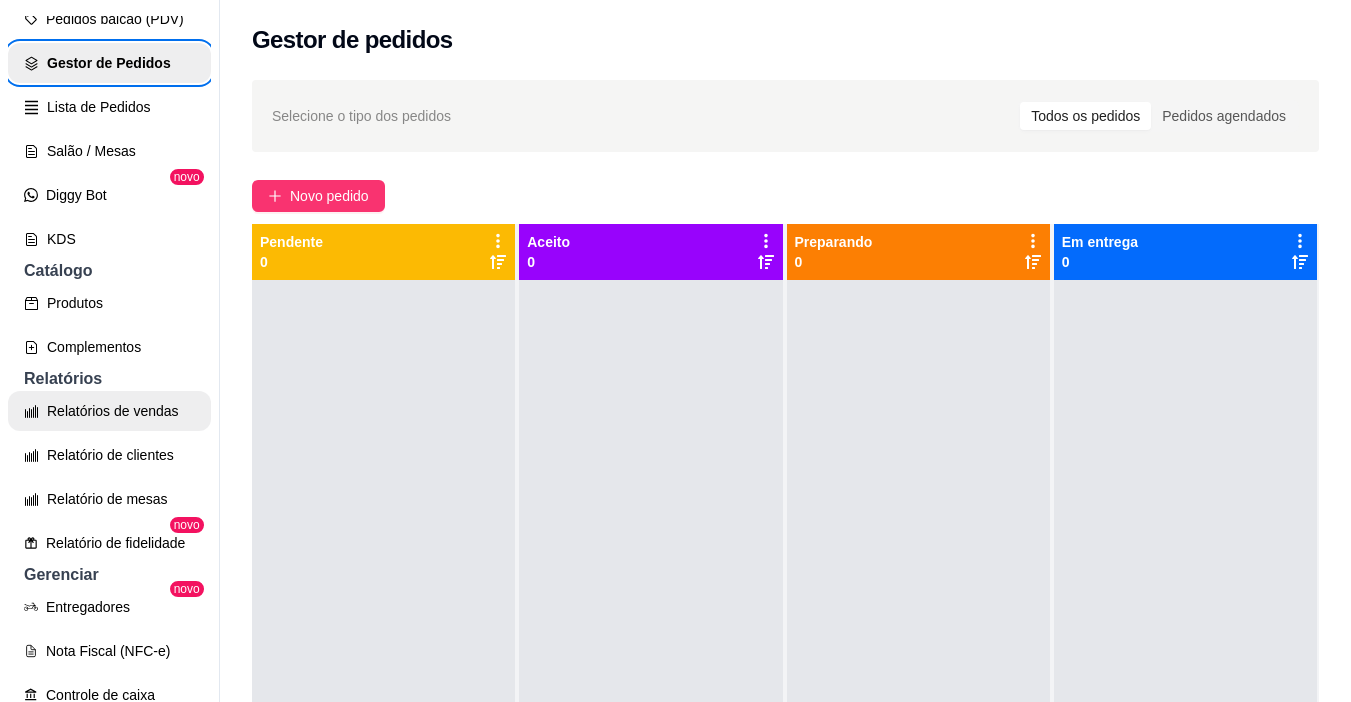 click on "Relatórios de vendas" at bounding box center [109, 411] 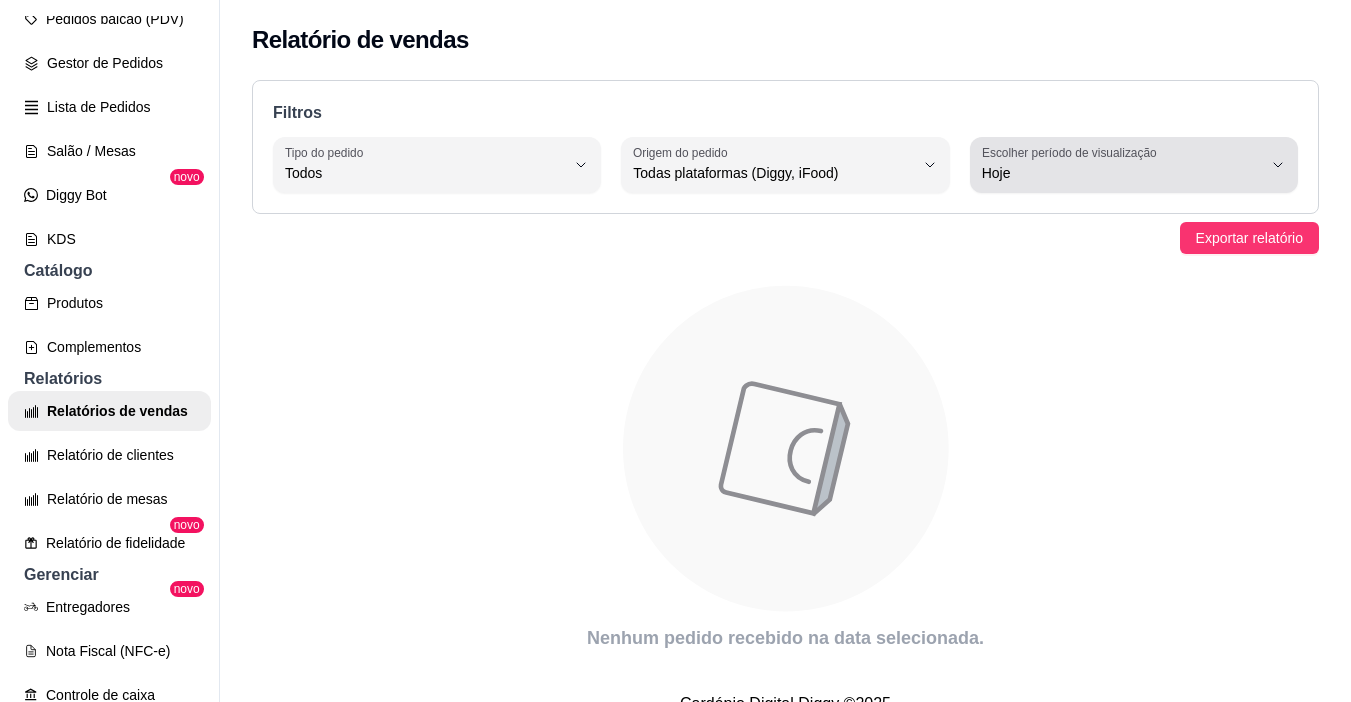 click on "Hoje" at bounding box center (1122, 173) 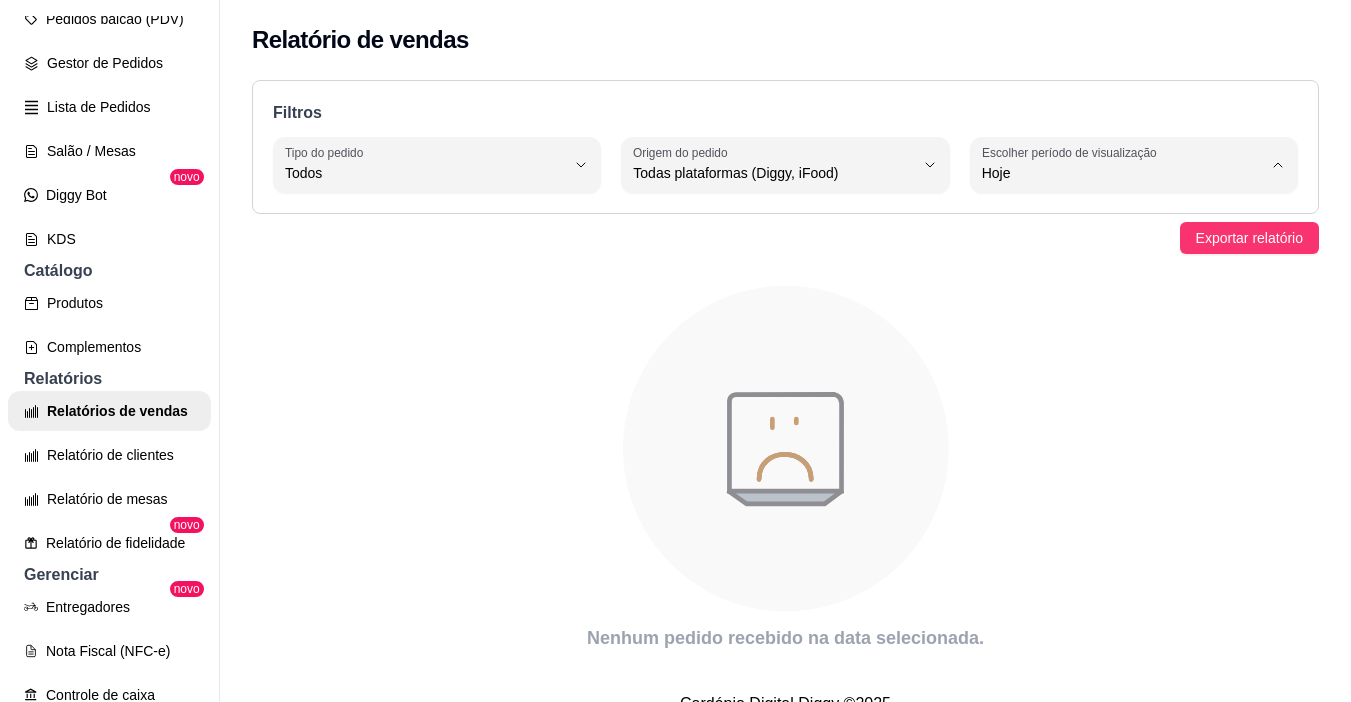 click on "Customizado" at bounding box center [1111, 416] 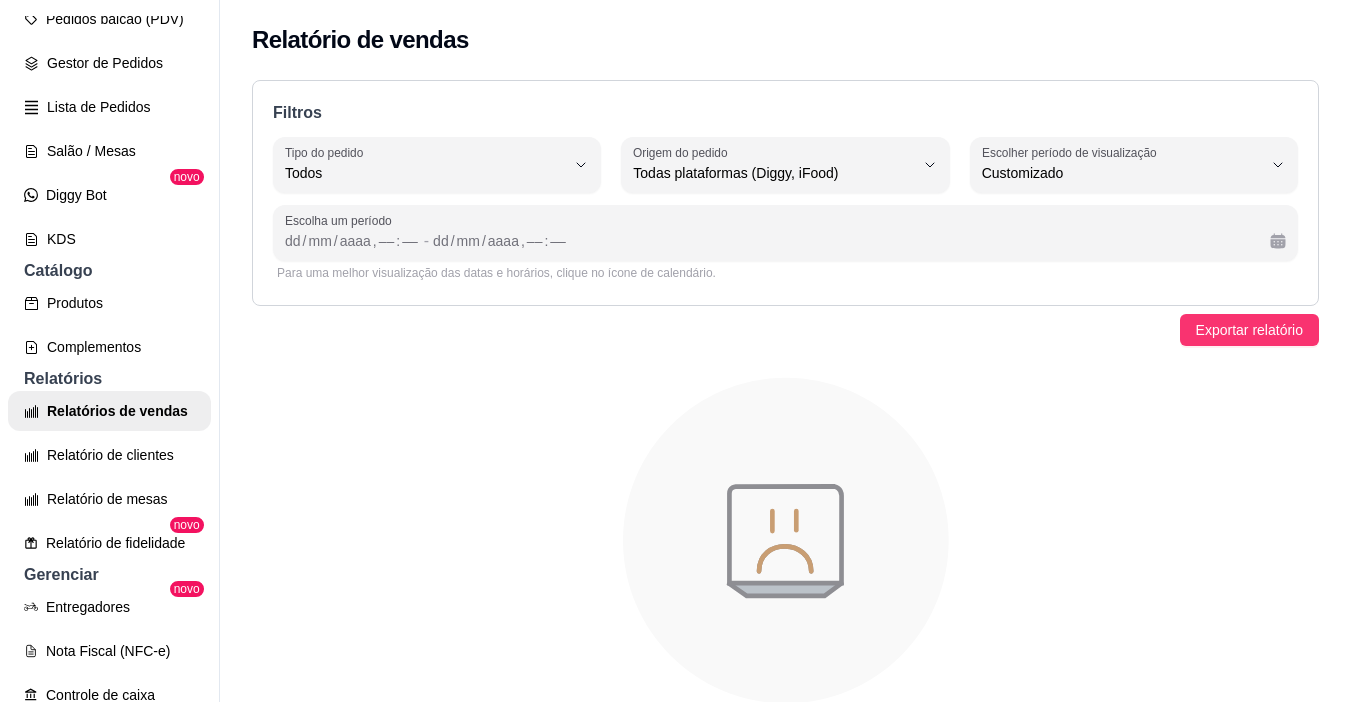 scroll, scrollTop: 19, scrollLeft: 0, axis: vertical 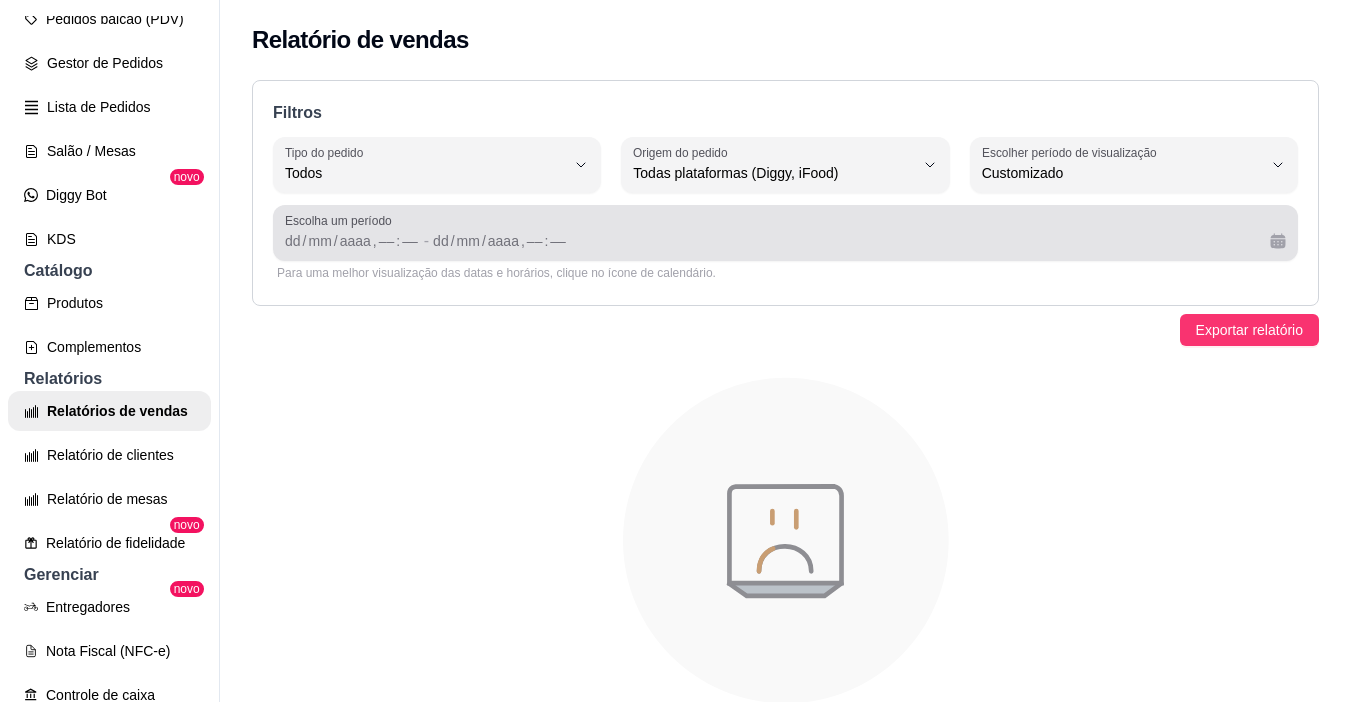 click on "Escolha um período" at bounding box center [785, 221] 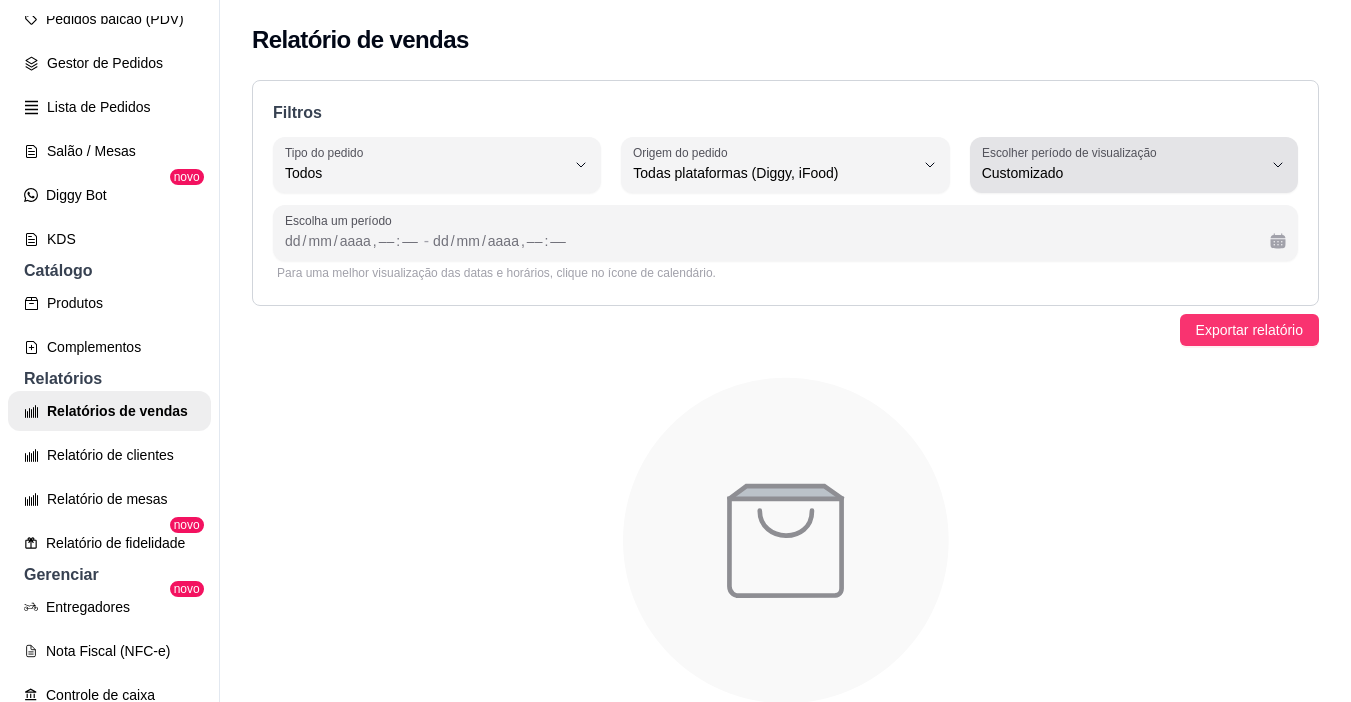 click on "Escolha um período [DATE], [TIME] - [DATE], [TIME]" at bounding box center (785, 233) 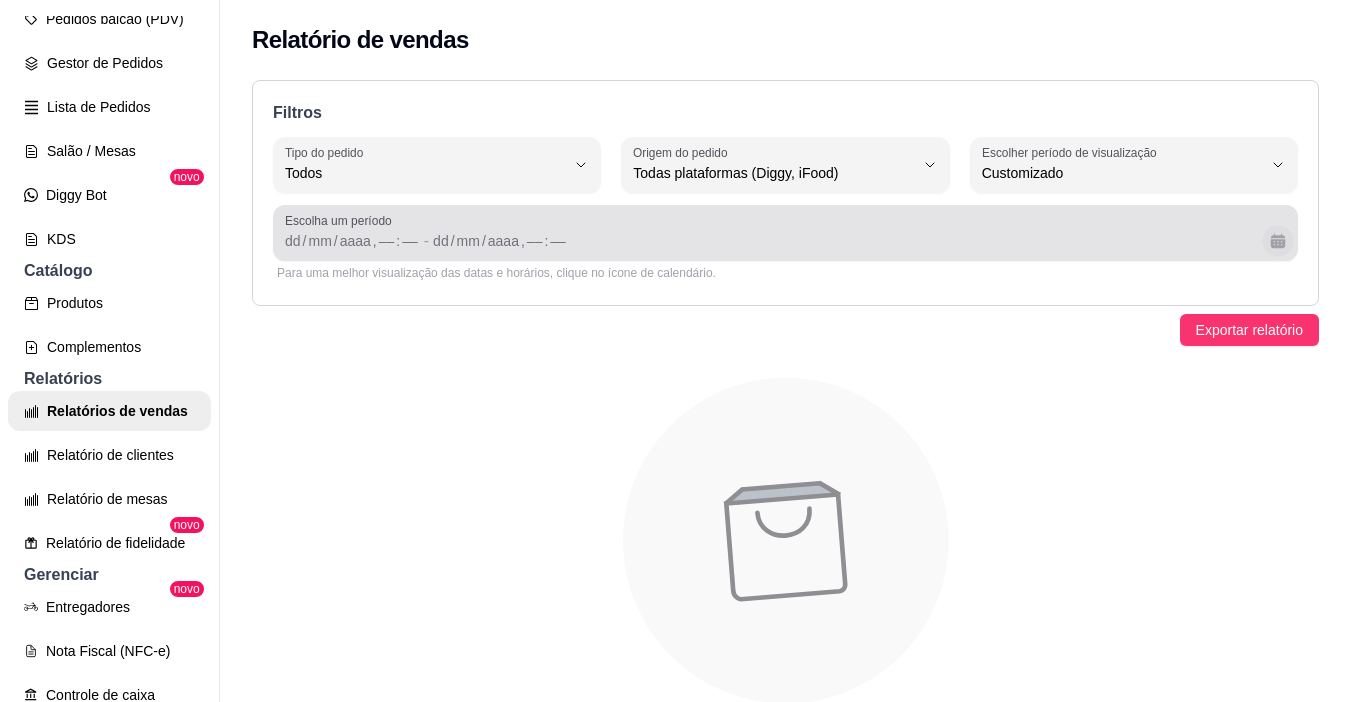 click at bounding box center [1277, 240] 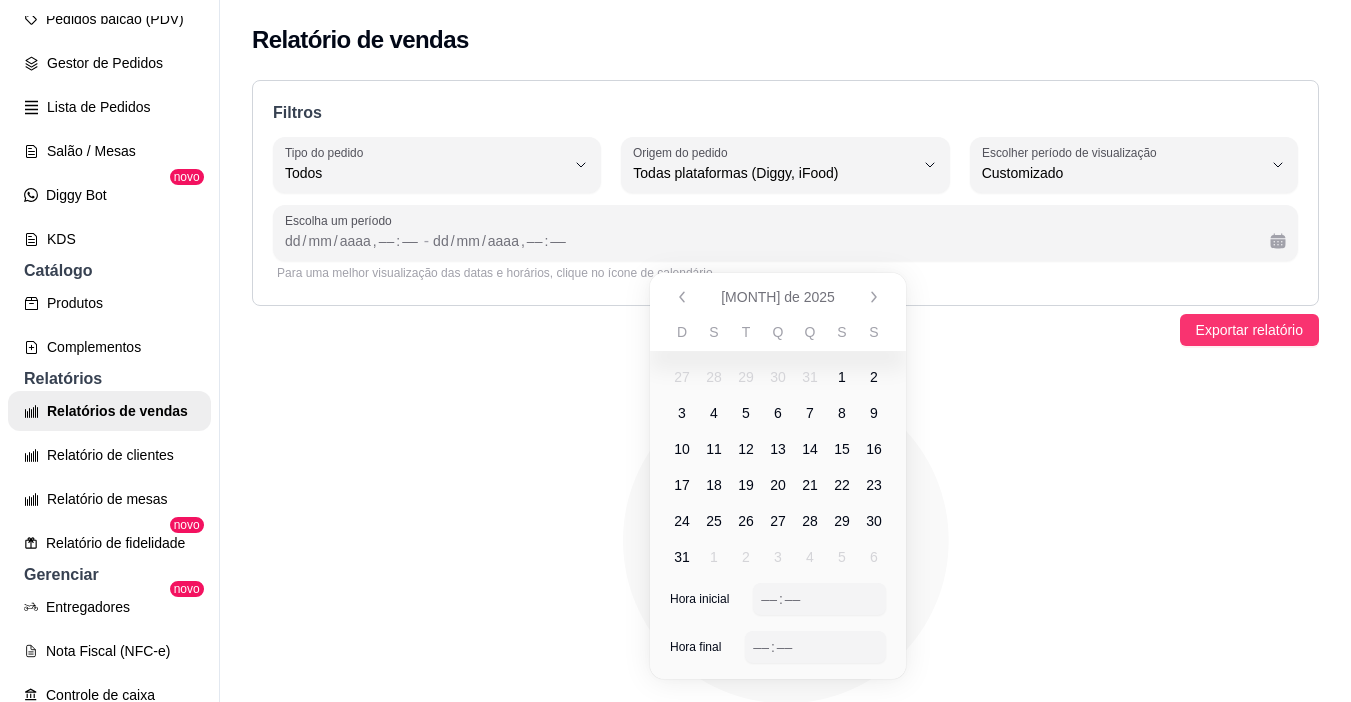 click on "1" at bounding box center (842, 377) 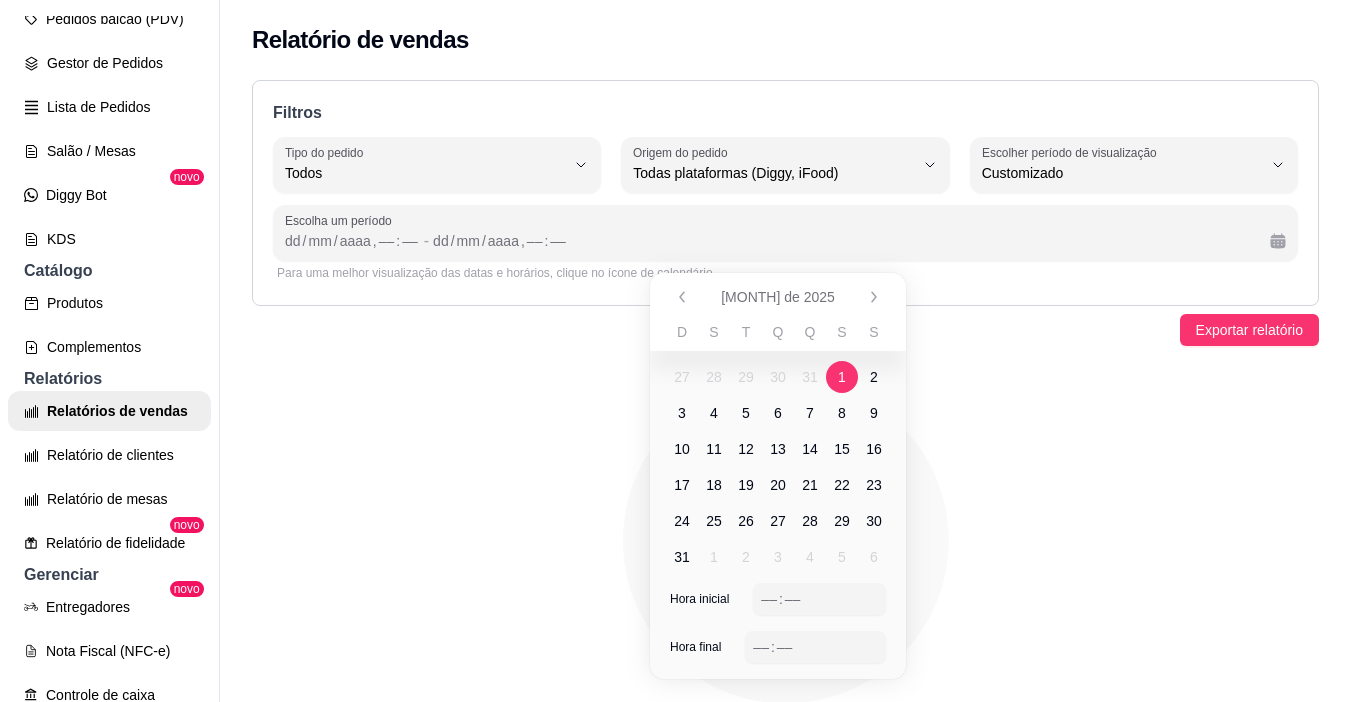 click on "1" at bounding box center [842, 377] 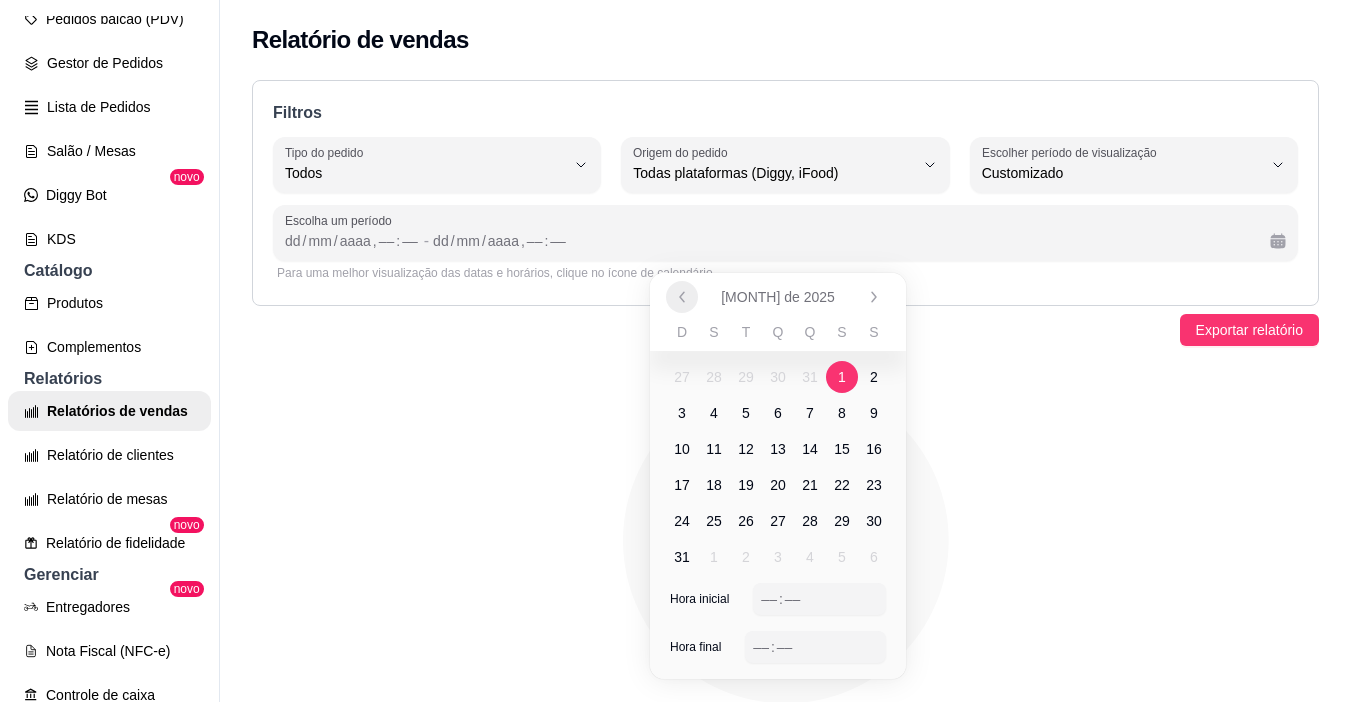 click 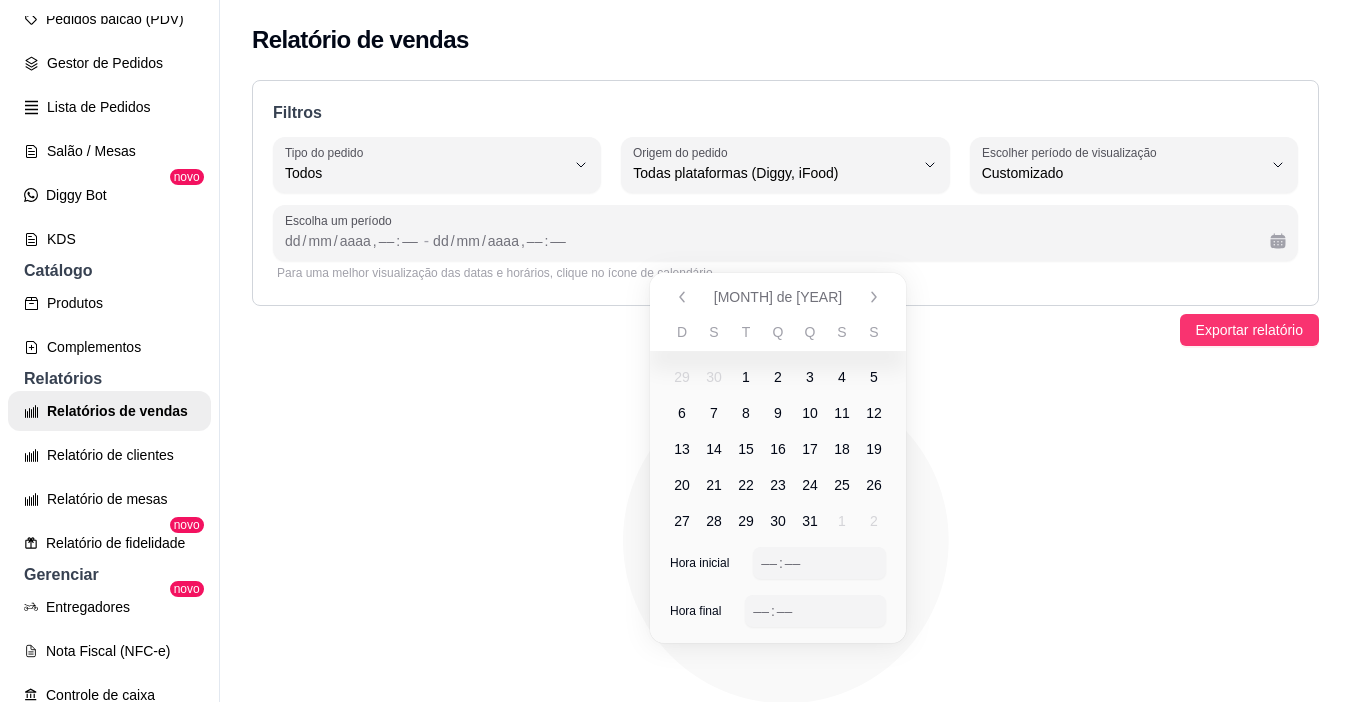 click on "4" at bounding box center (842, 377) 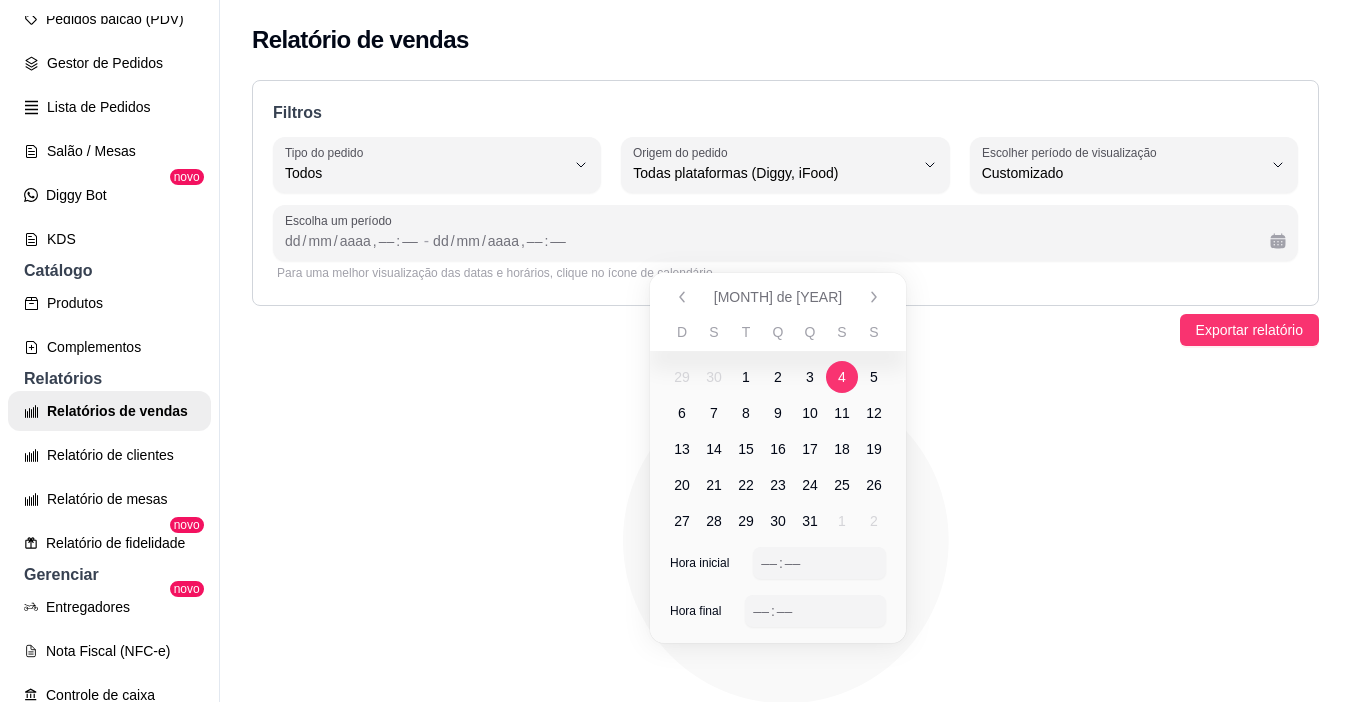 click on "4" at bounding box center (842, 377) 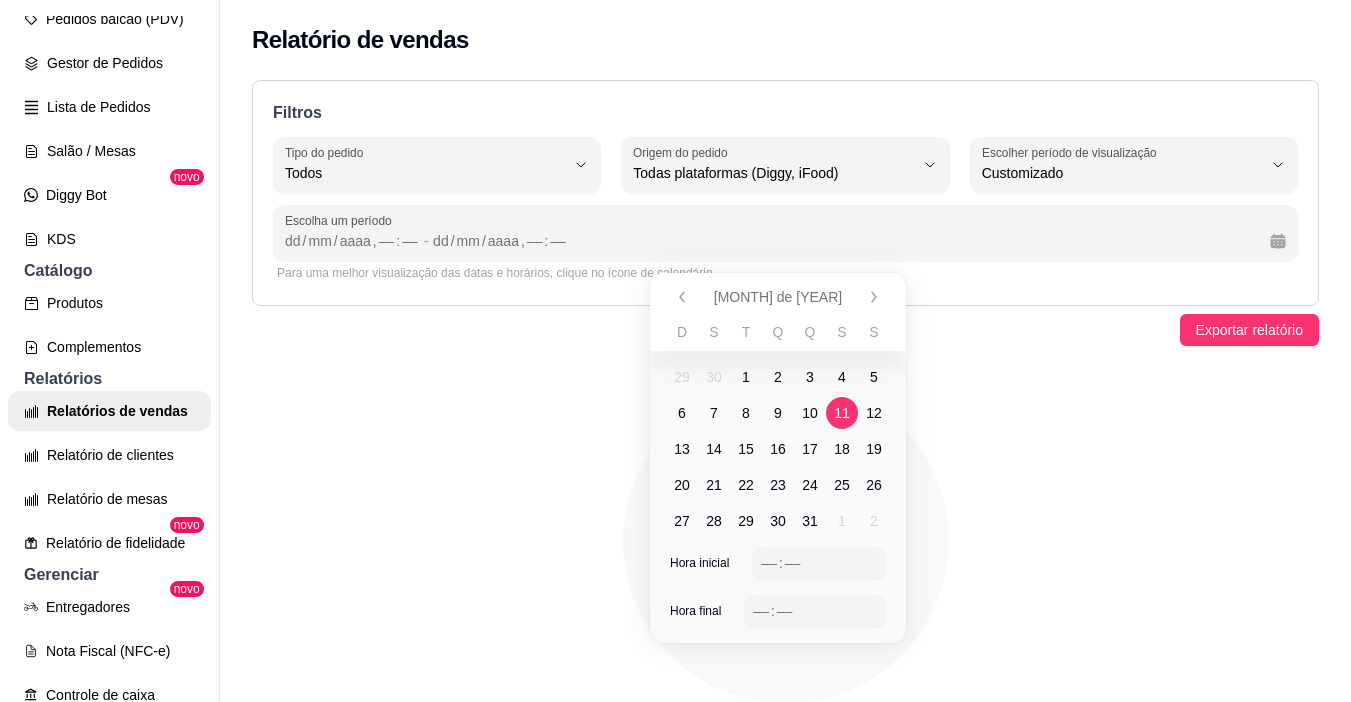 click on "11" at bounding box center [842, 413] 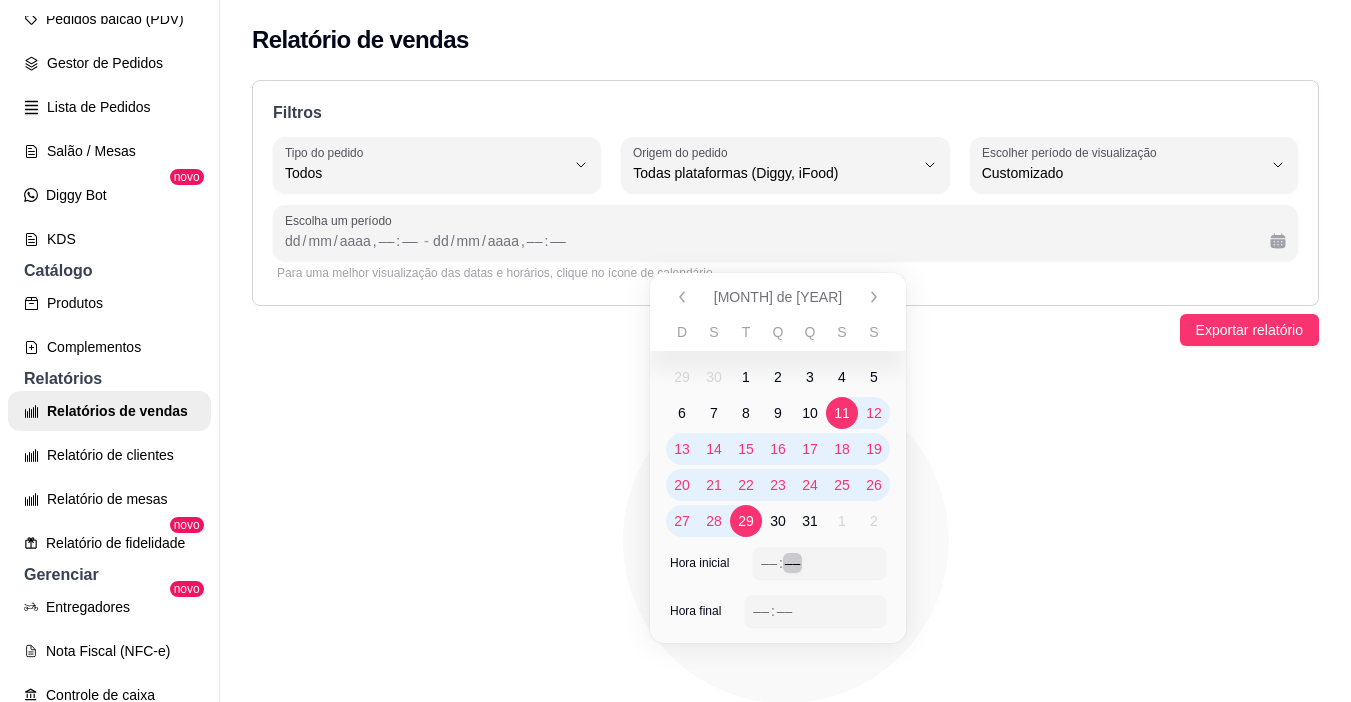 drag, startPoint x: 785, startPoint y: 569, endPoint x: 803, endPoint y: 561, distance: 19.697716 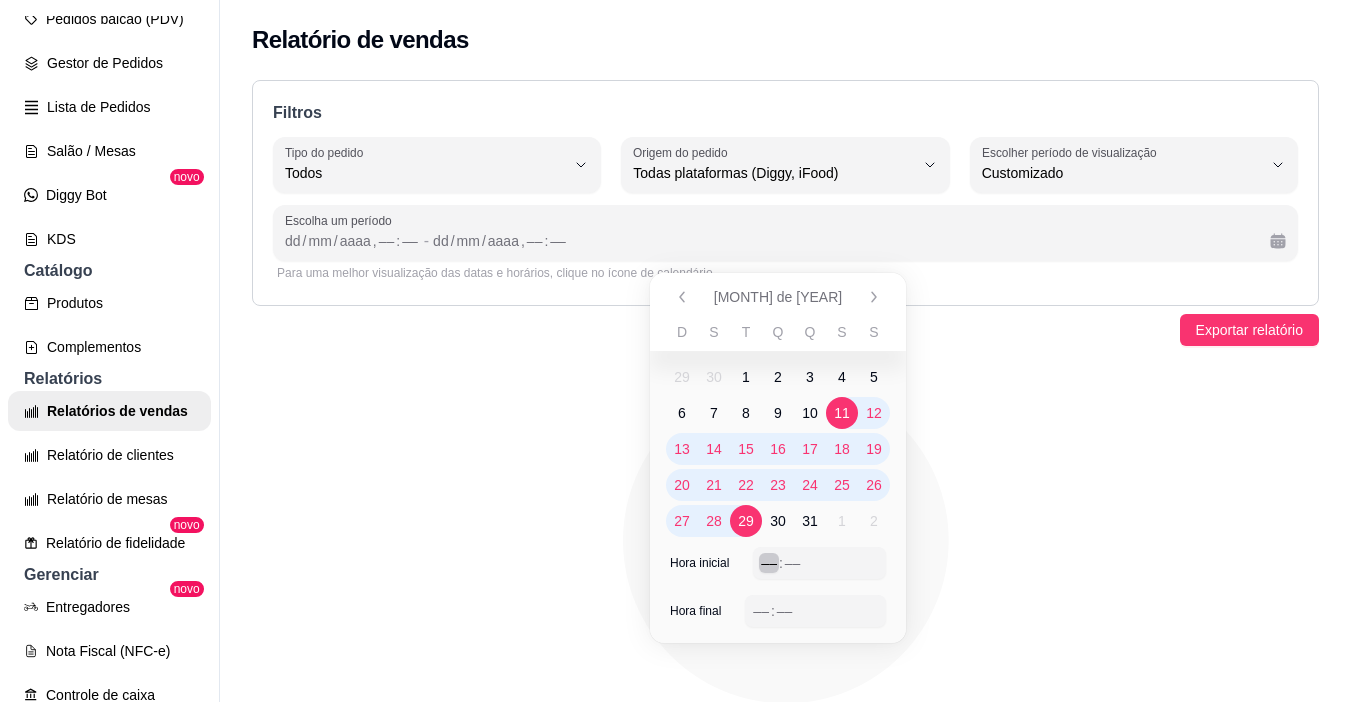 click on "–– : ––" at bounding box center (819, 563) 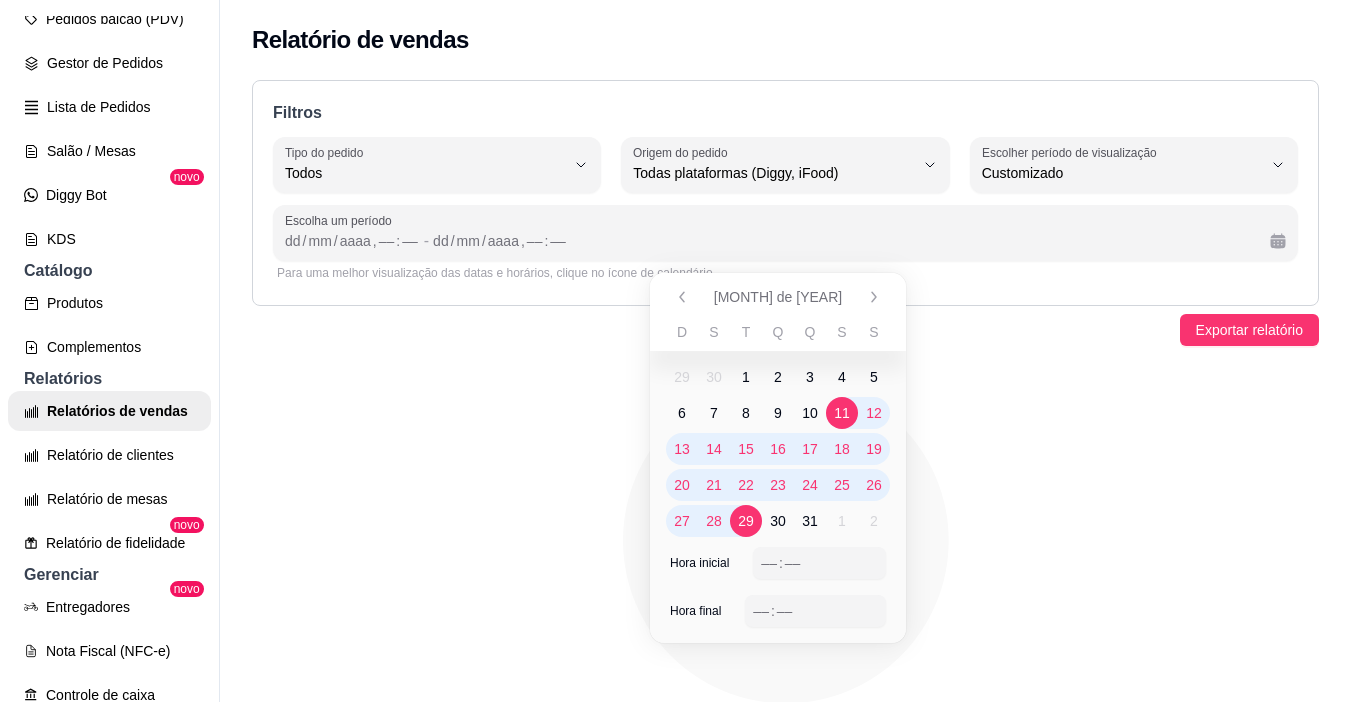 click on "11" at bounding box center [842, 413] 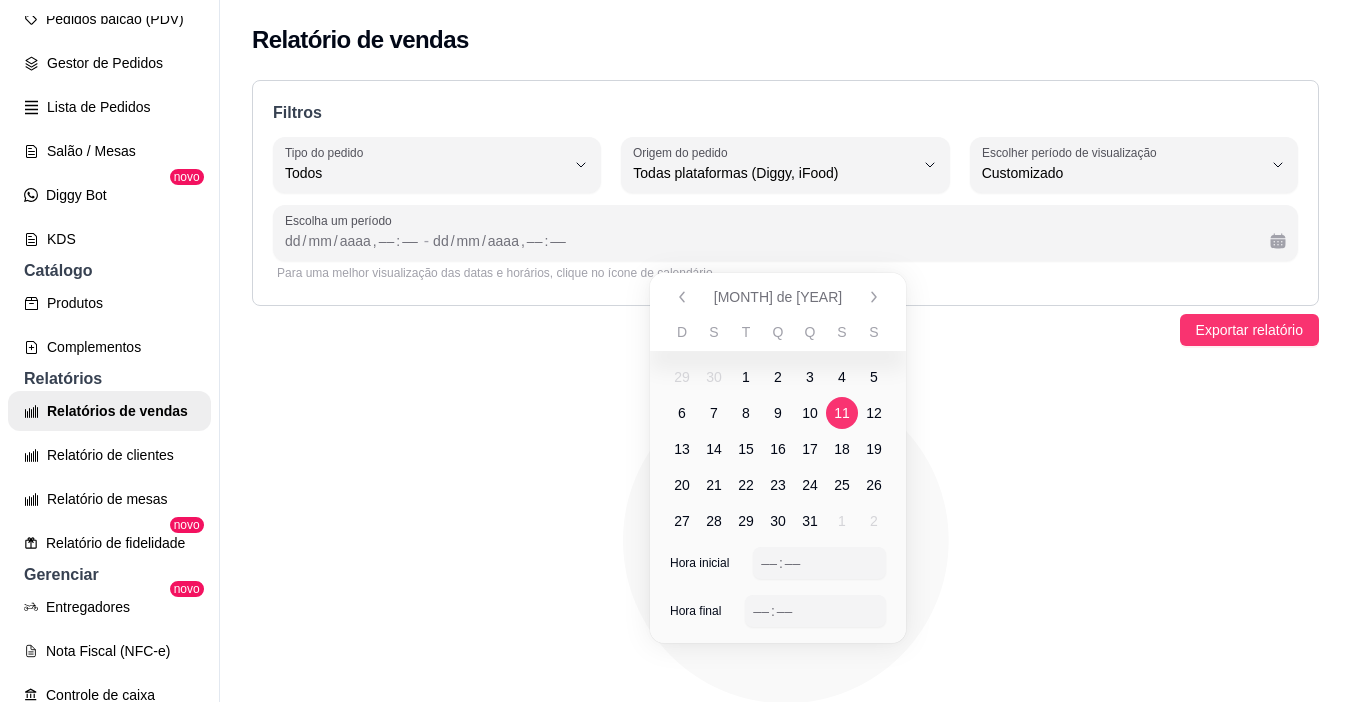 click on "11" at bounding box center (842, 413) 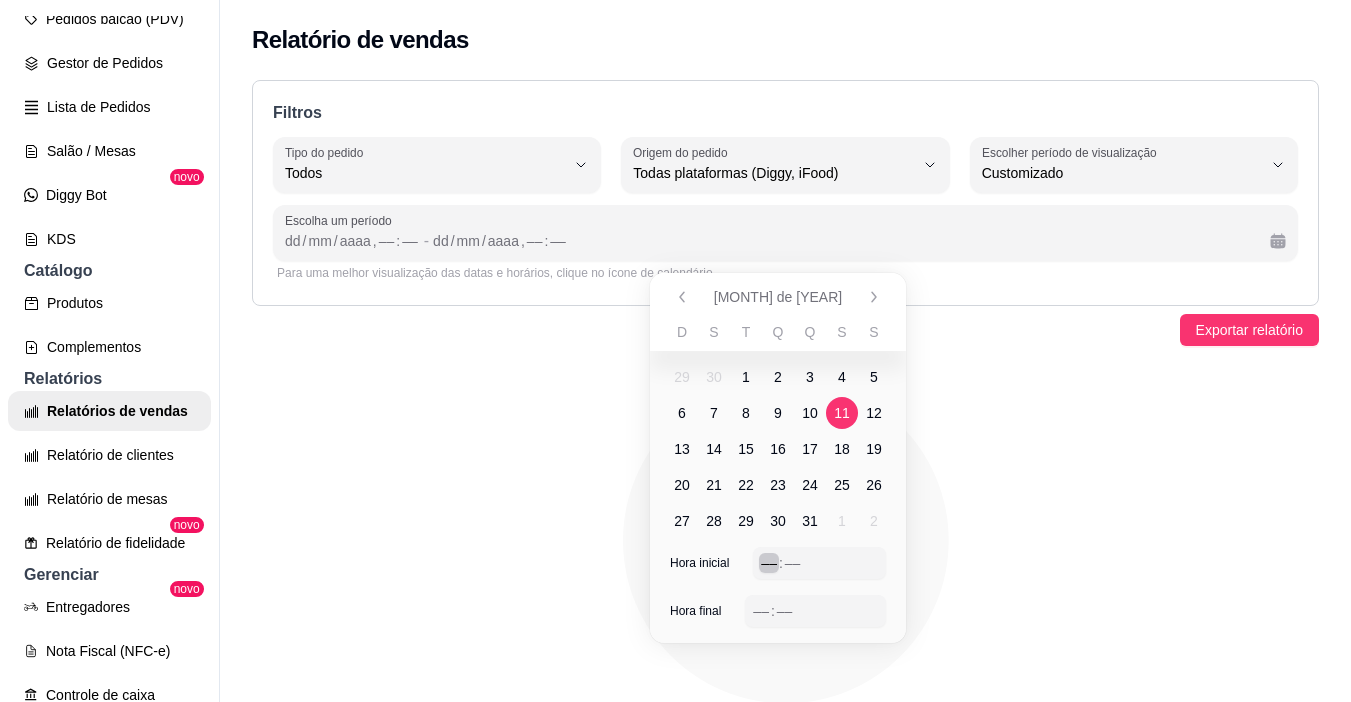 click on "––" at bounding box center [769, 563] 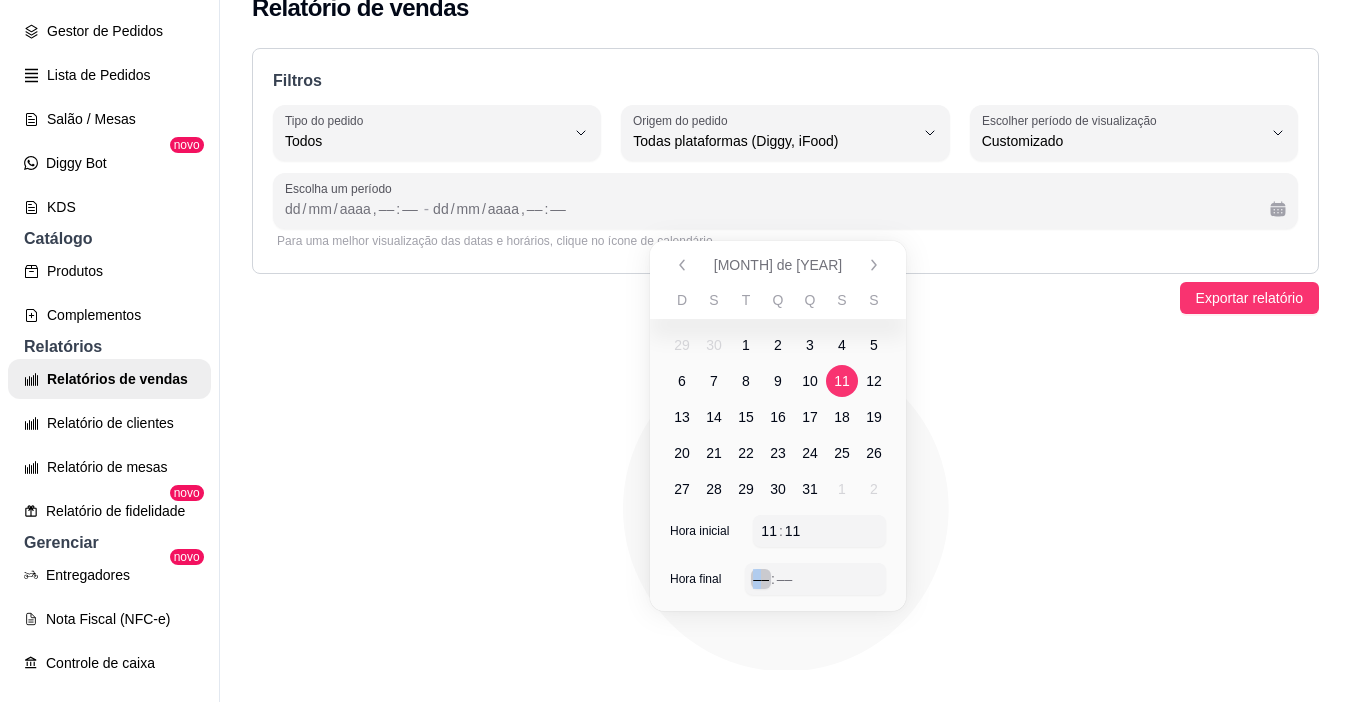 click on "––" at bounding box center (761, 579) 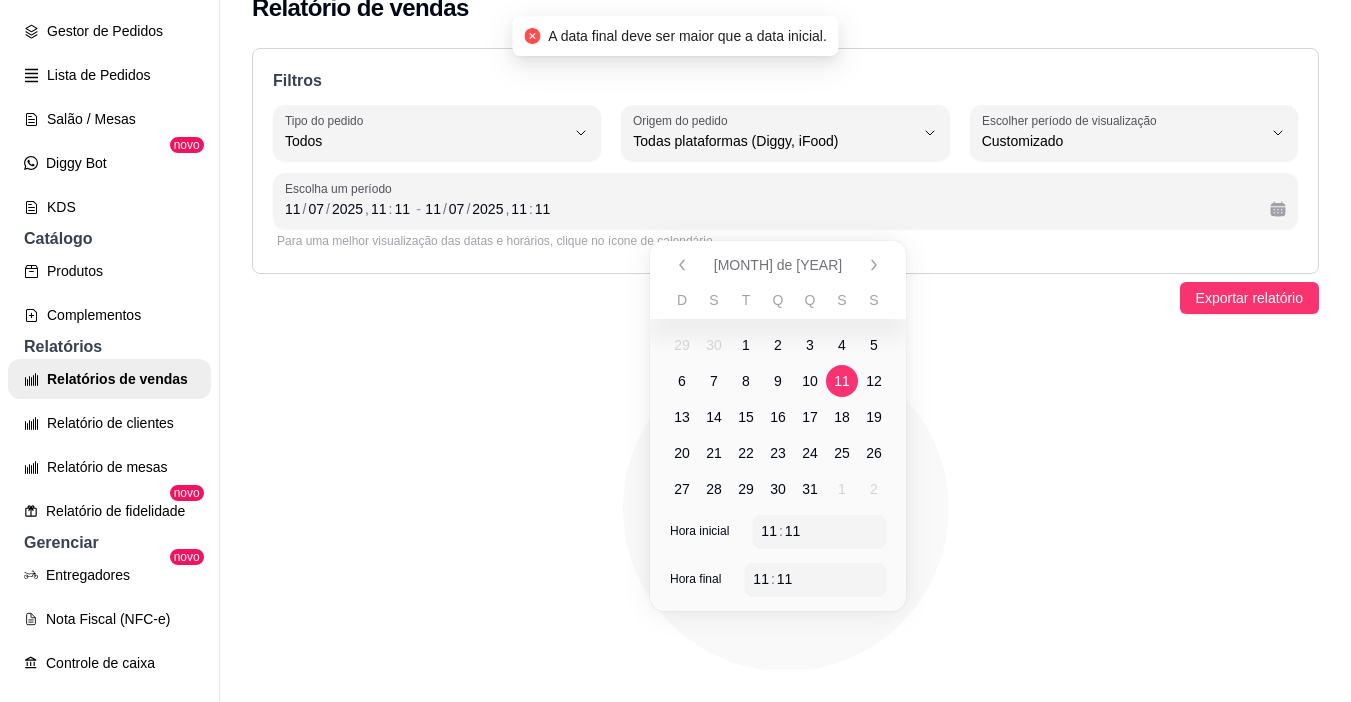 click 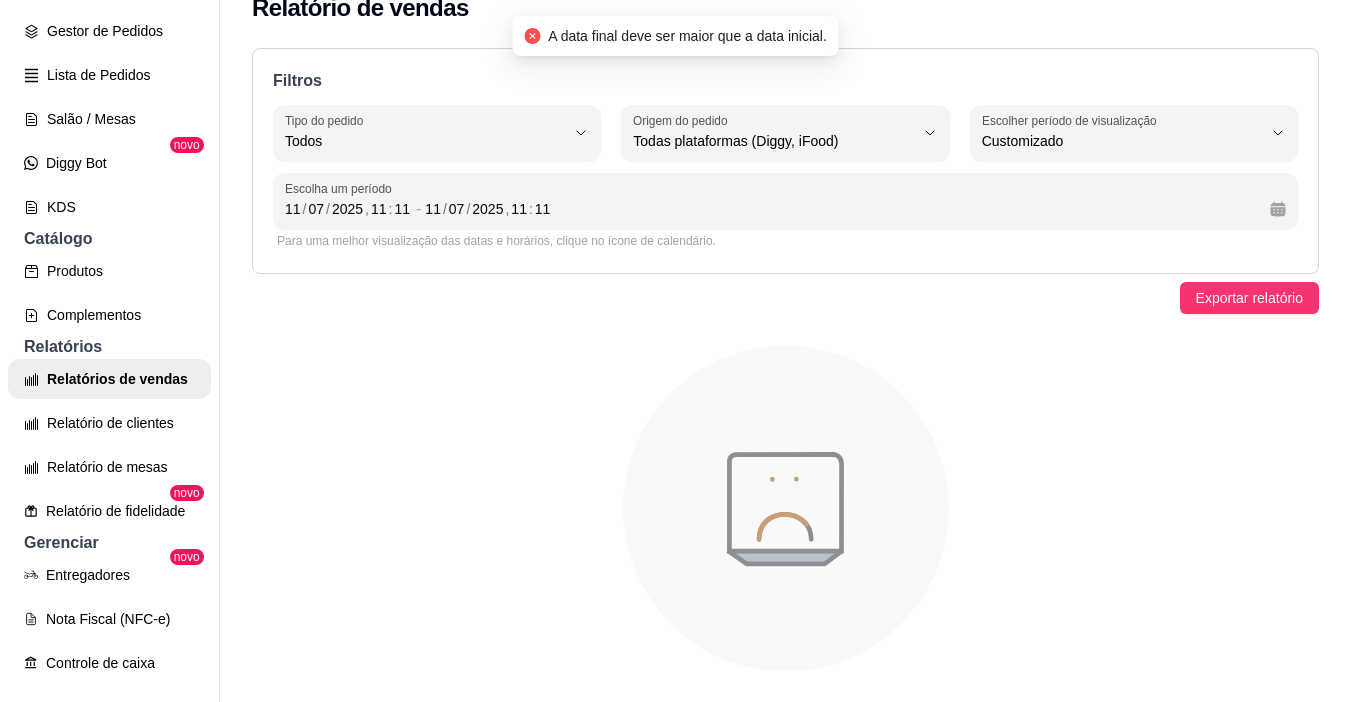 click on "Para uma melhor visualização das datas e horários, clique no ícone de calendário." at bounding box center [785, 241] 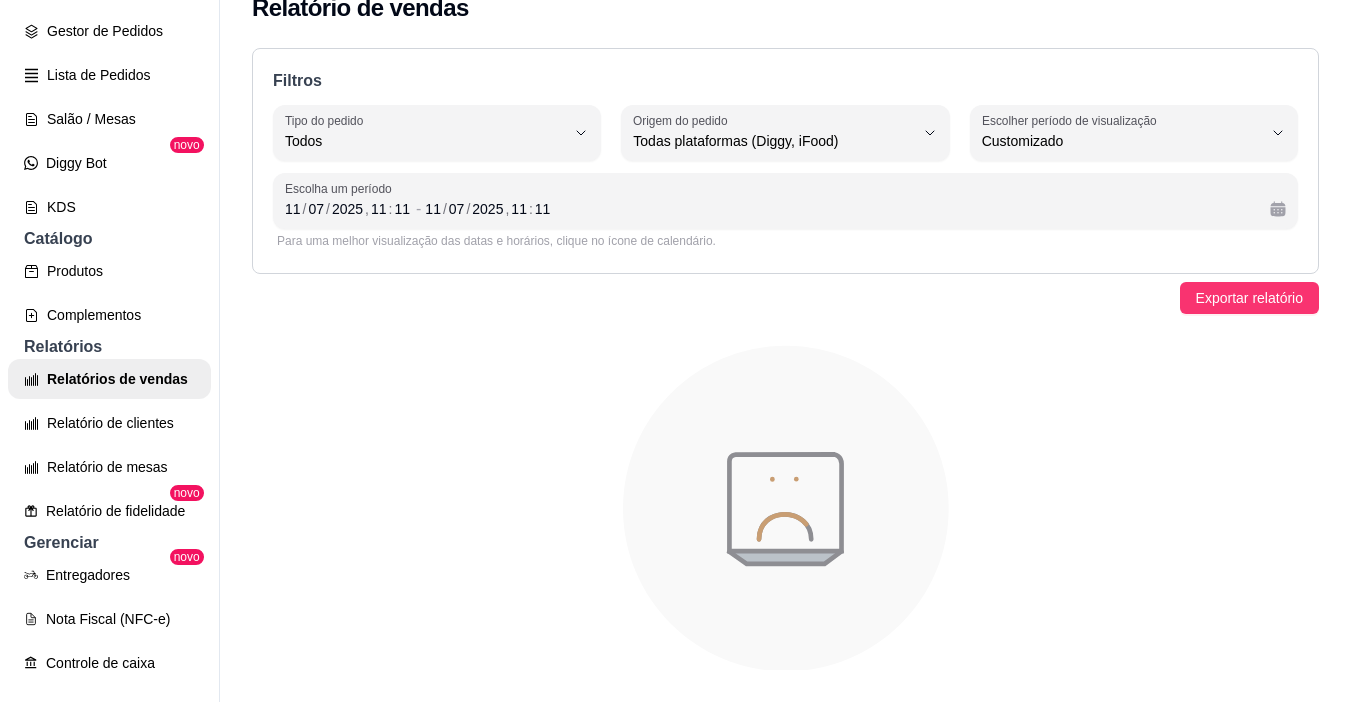 click on "Escolha um período [DATE] ,  [TIME] - [DATE] ,  [TIME]" at bounding box center (785, 201) 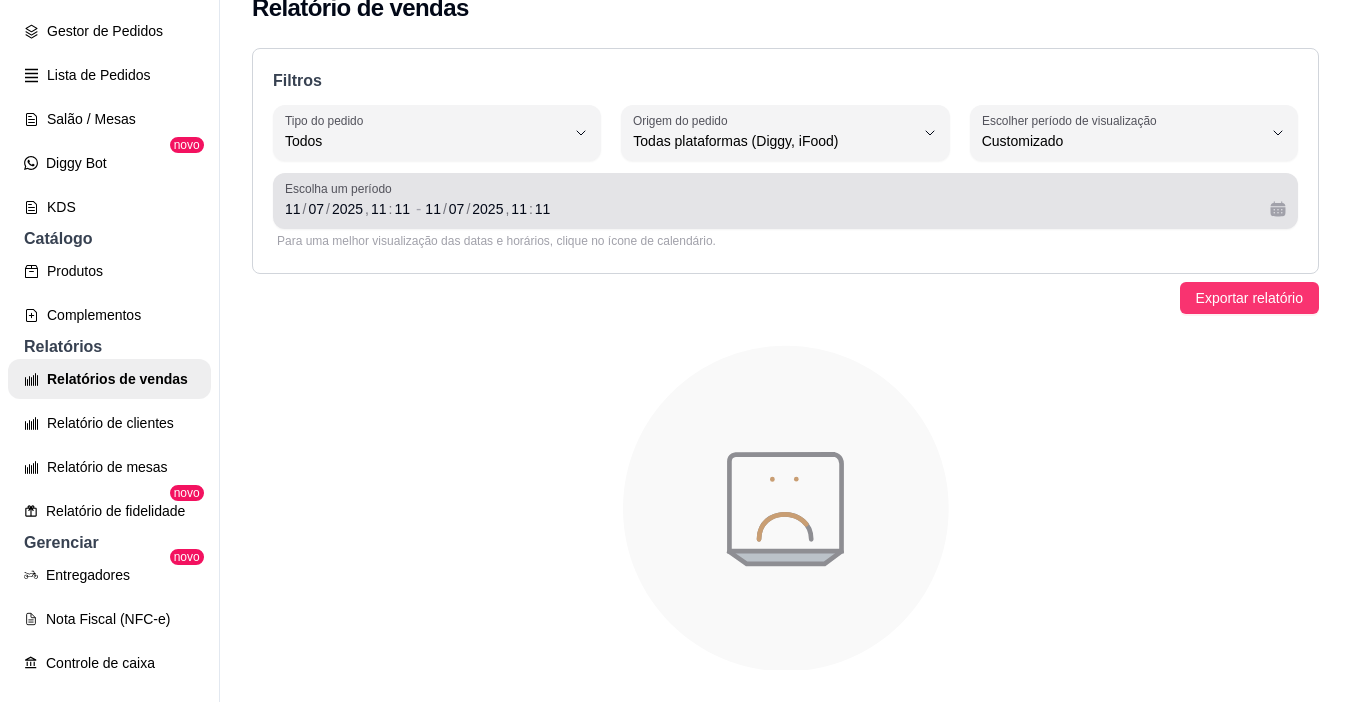 click at bounding box center [1278, 209] 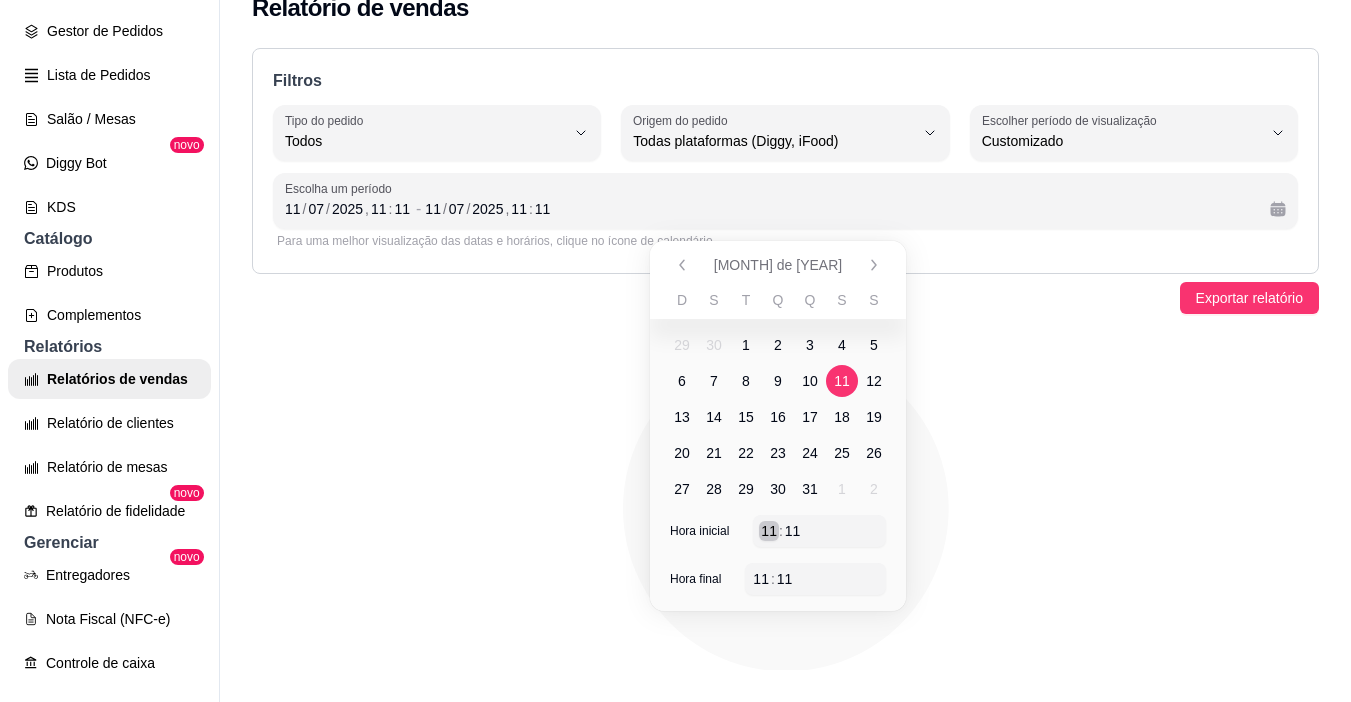 click on ":" at bounding box center [781, 531] 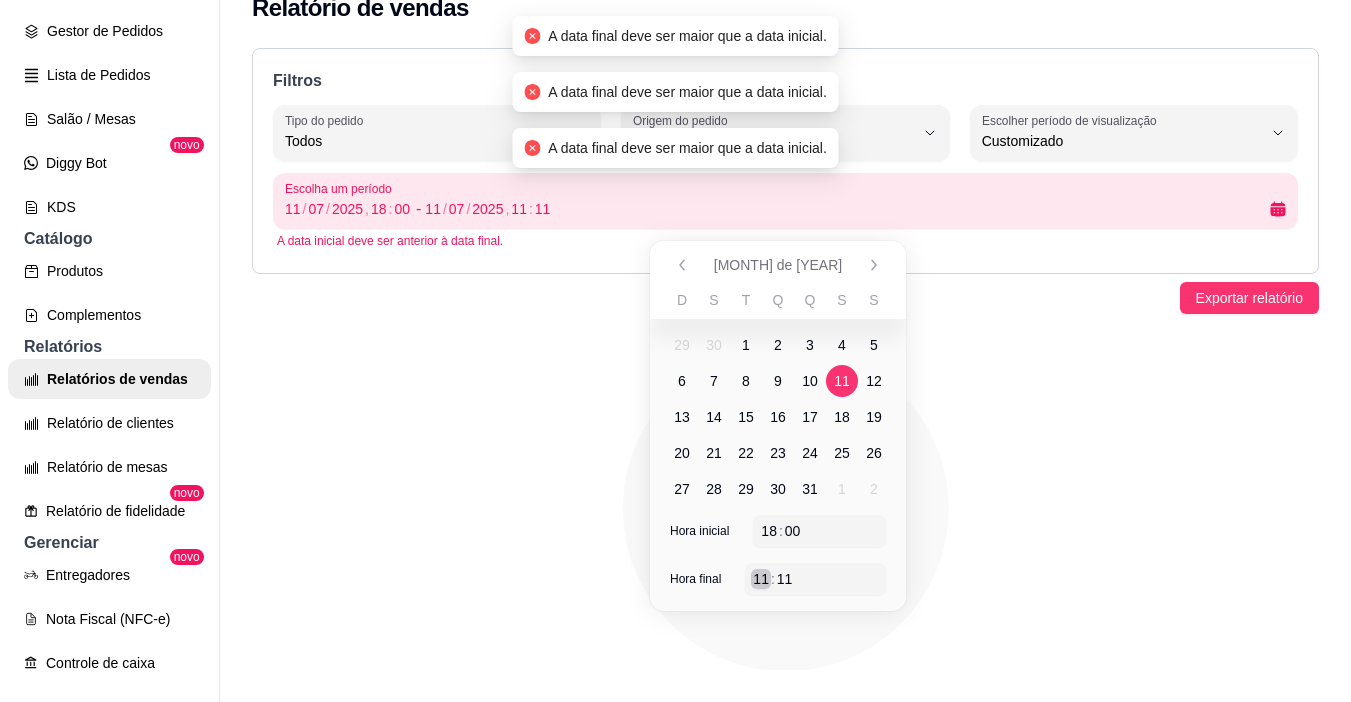 drag, startPoint x: 758, startPoint y: 580, endPoint x: 829, endPoint y: 592, distance: 72.00694 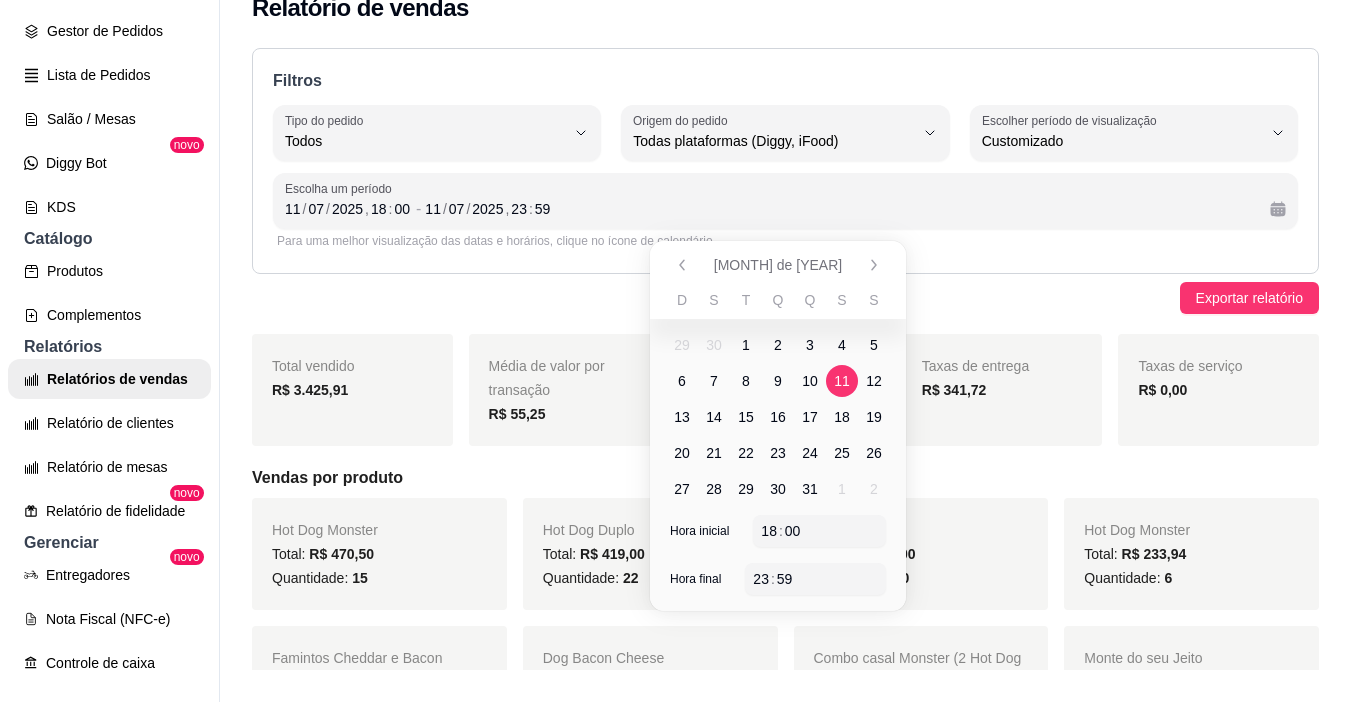 click on "Vendas por produto" at bounding box center (785, 478) 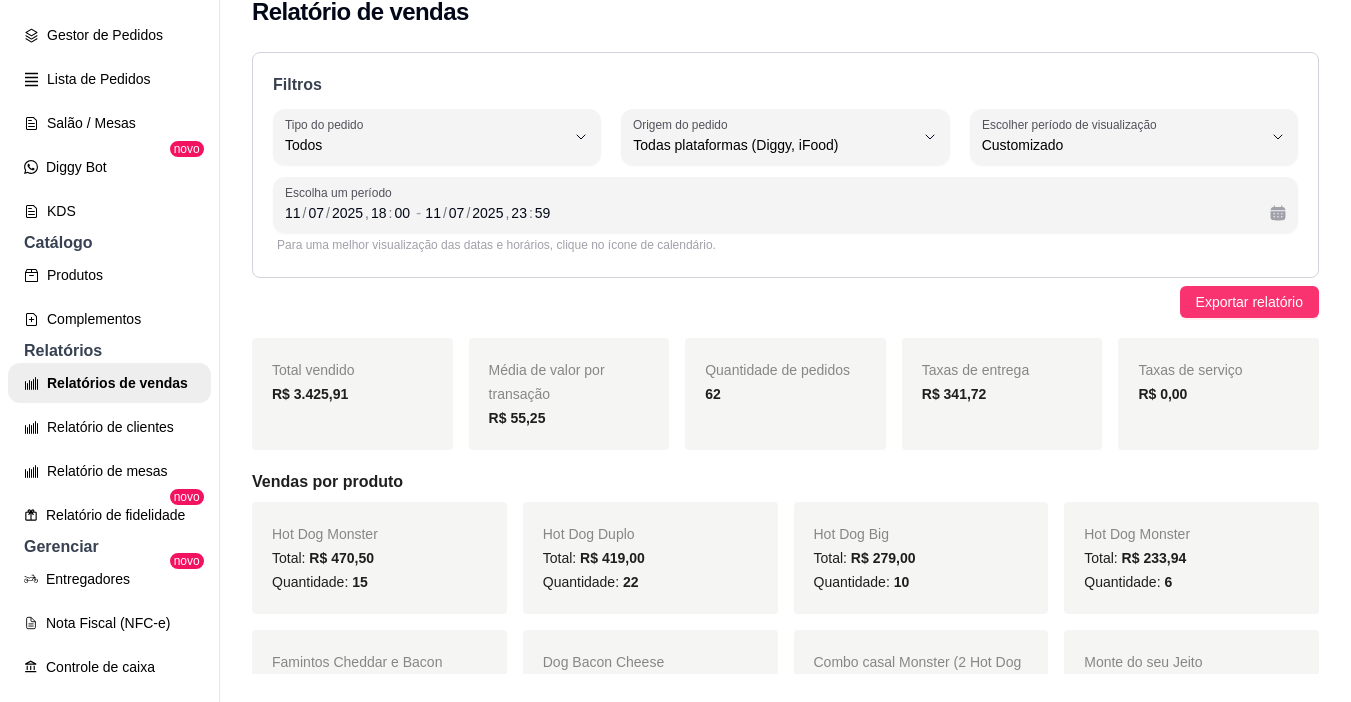 scroll, scrollTop: 0, scrollLeft: 0, axis: both 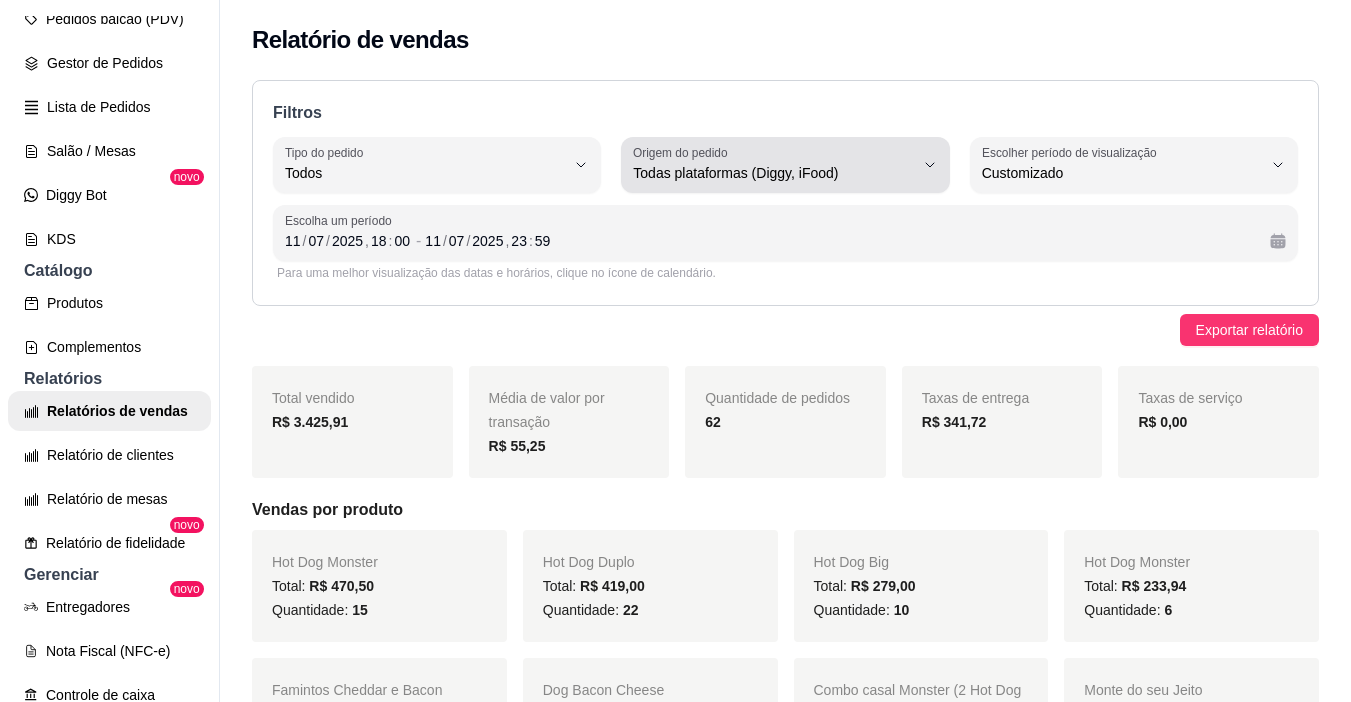click on "Todas plataformas (Diggy, iFood)" at bounding box center [773, 173] 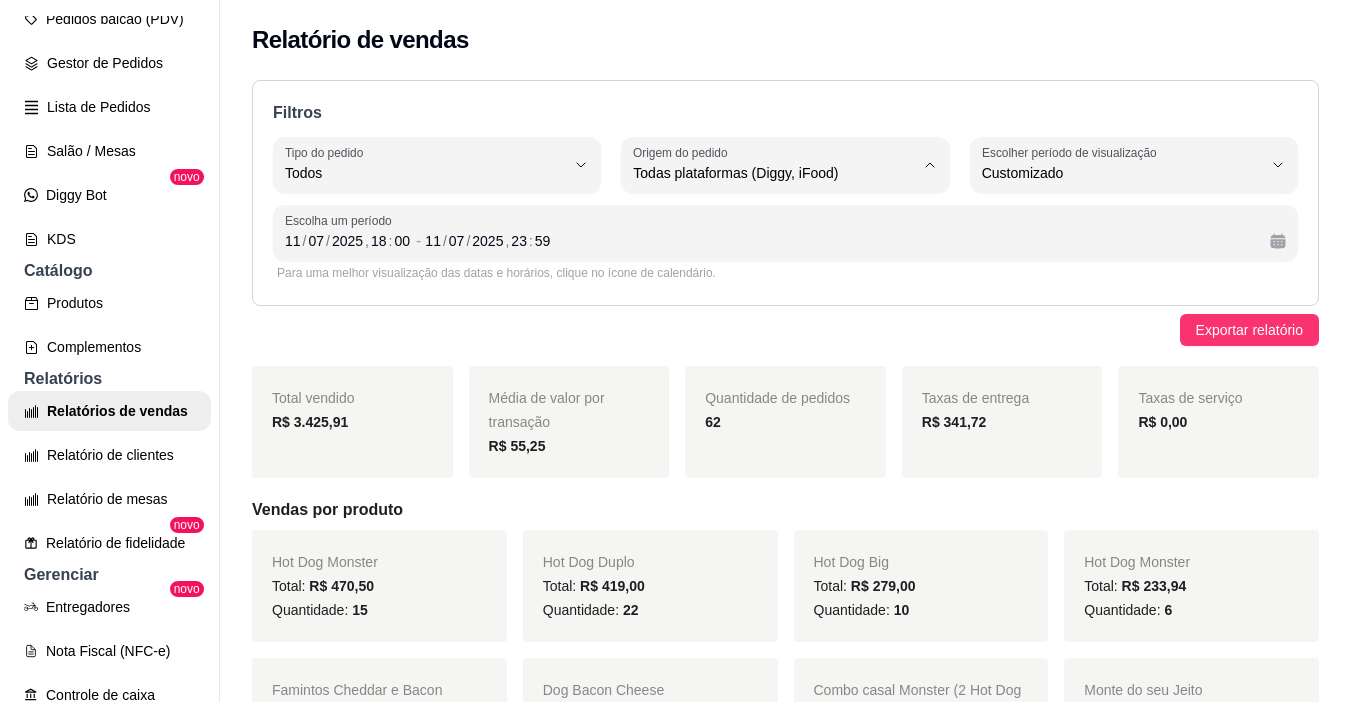 click on "Diggy" at bounding box center [777, 253] 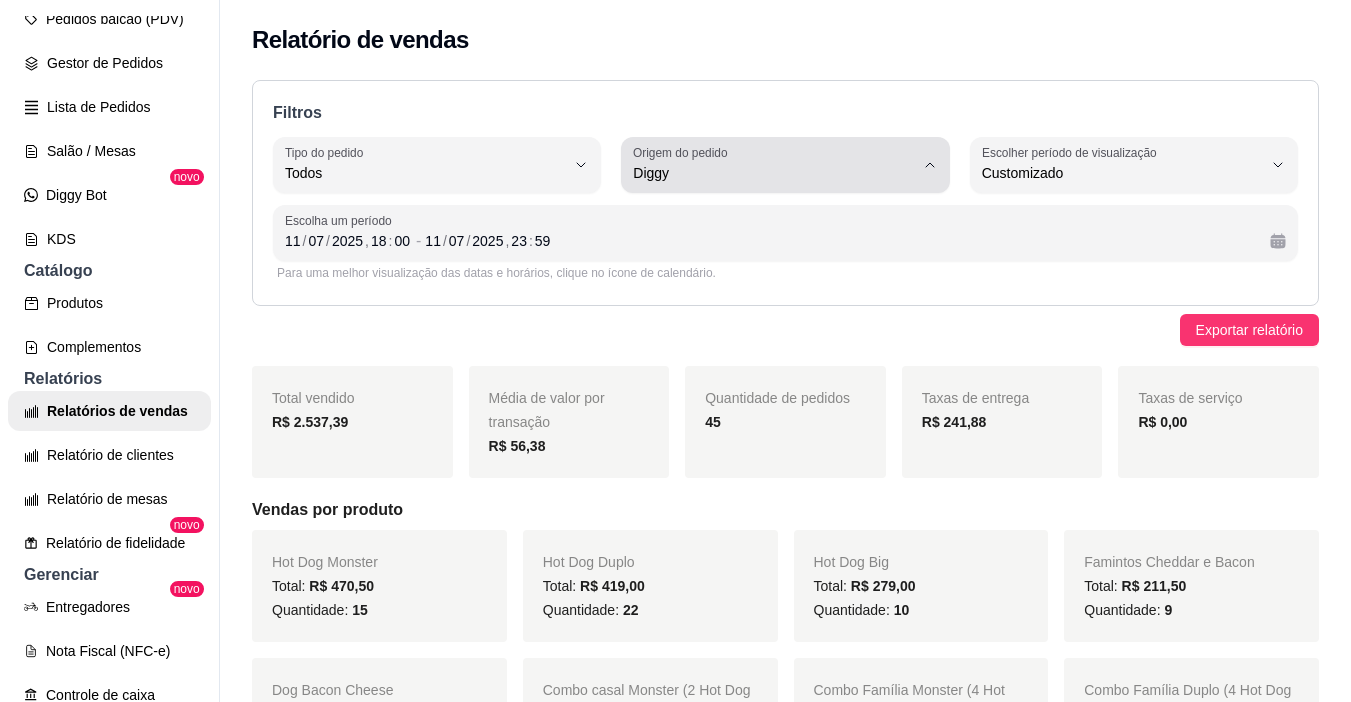 click on "Diggy" at bounding box center (773, 173) 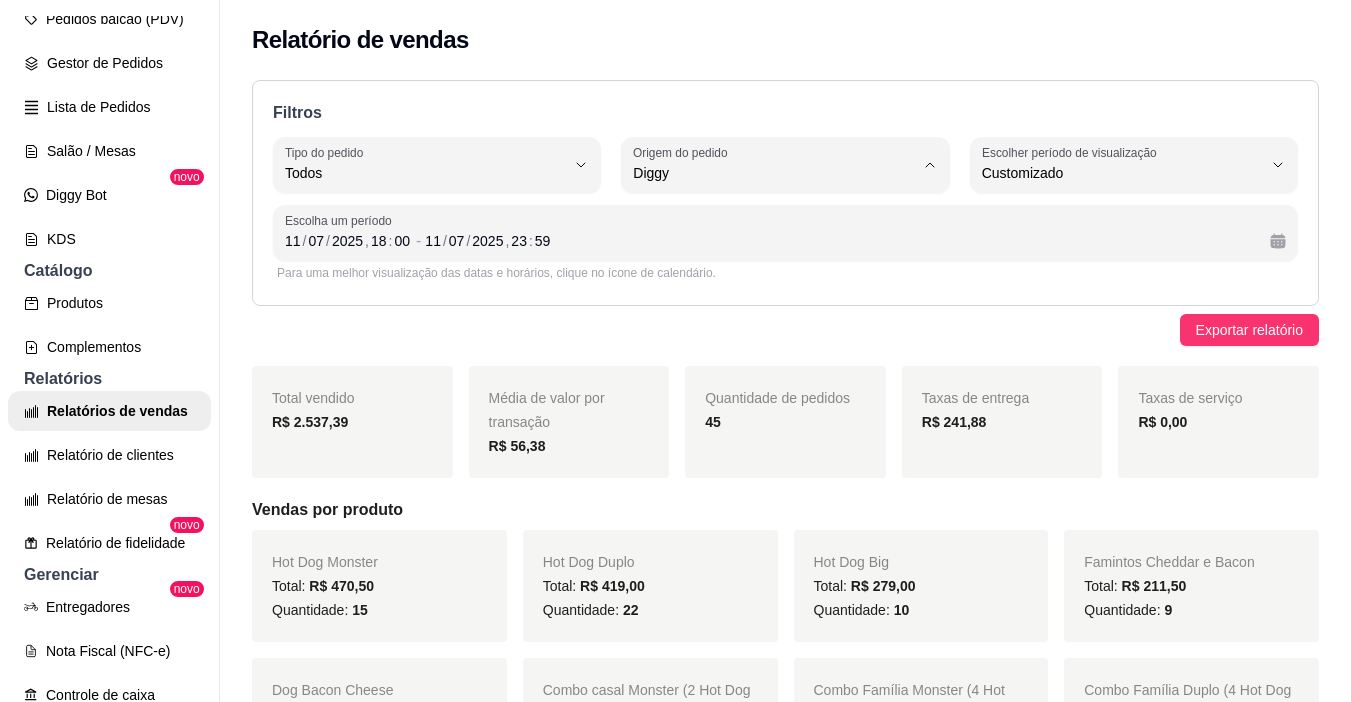 click on "Todas plataformas (Diggy, iFood)" at bounding box center (768, 220) 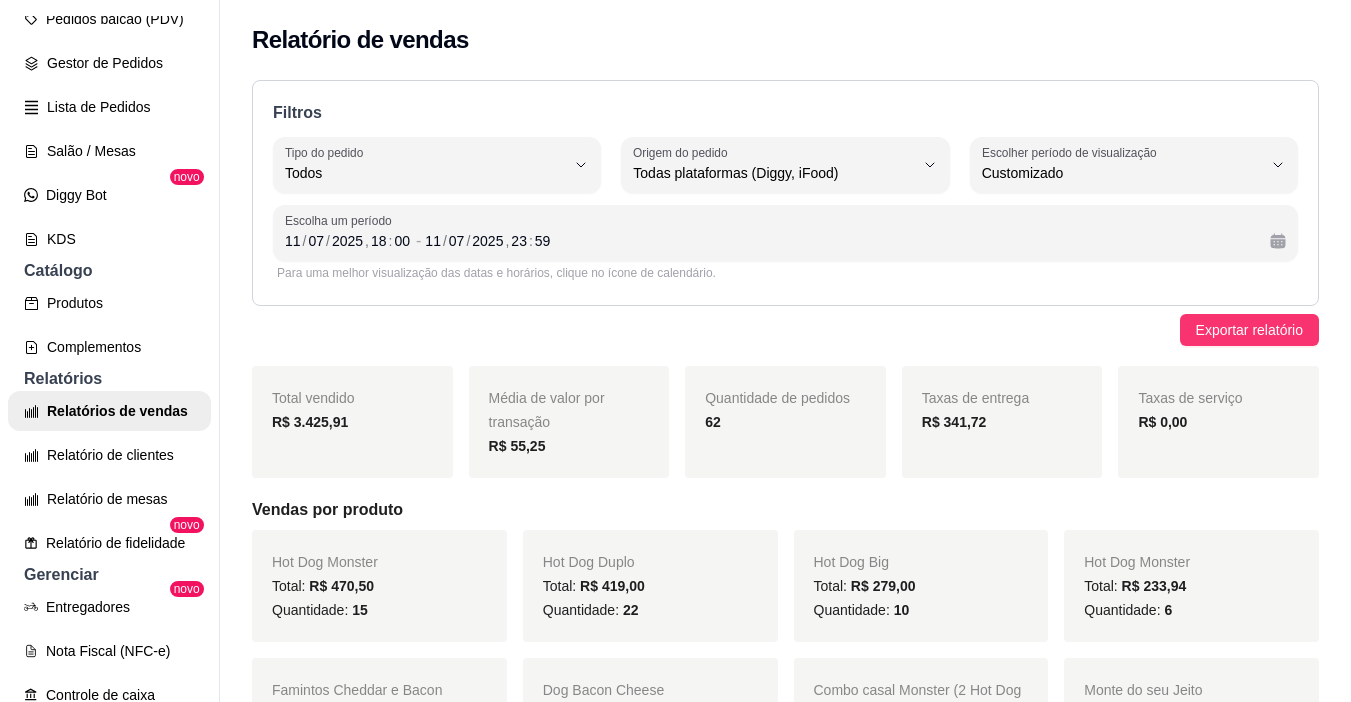 click on "[DATE], [TIME] - [DATE], [TIME]" at bounding box center [785, 241] 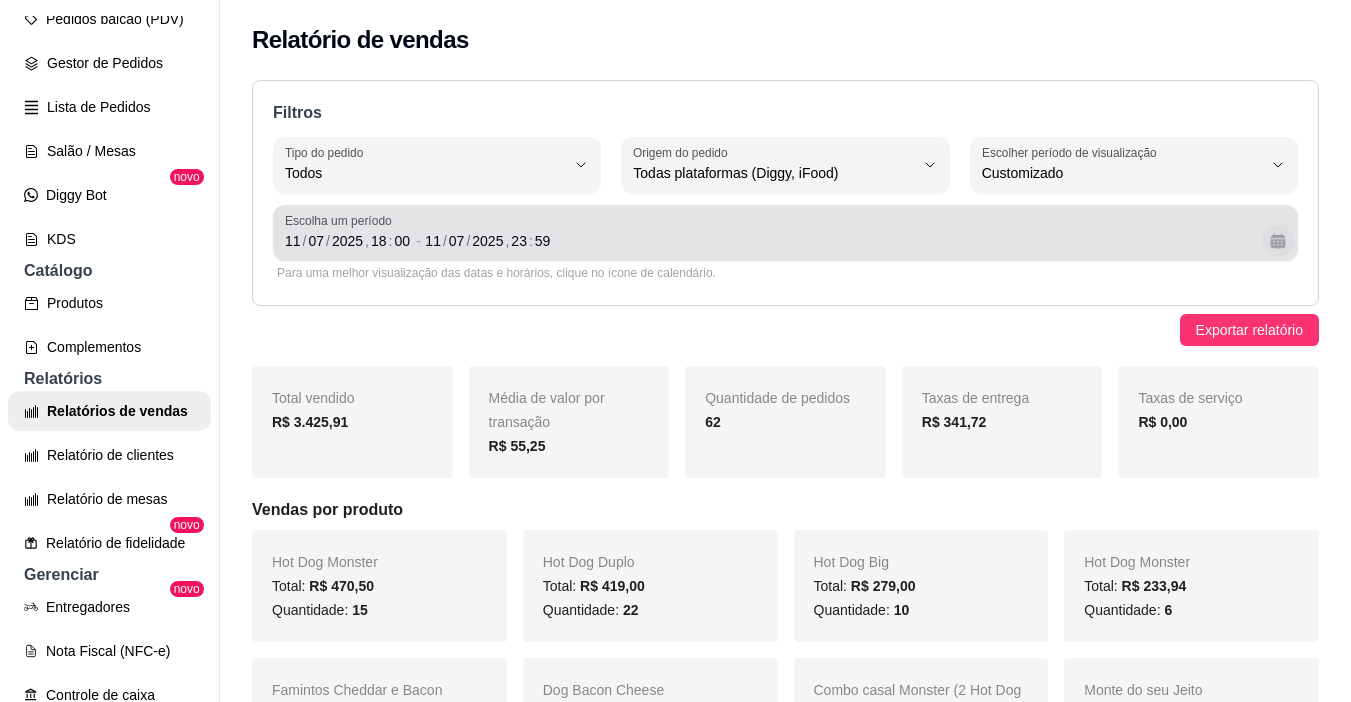 click at bounding box center (1278, 241) 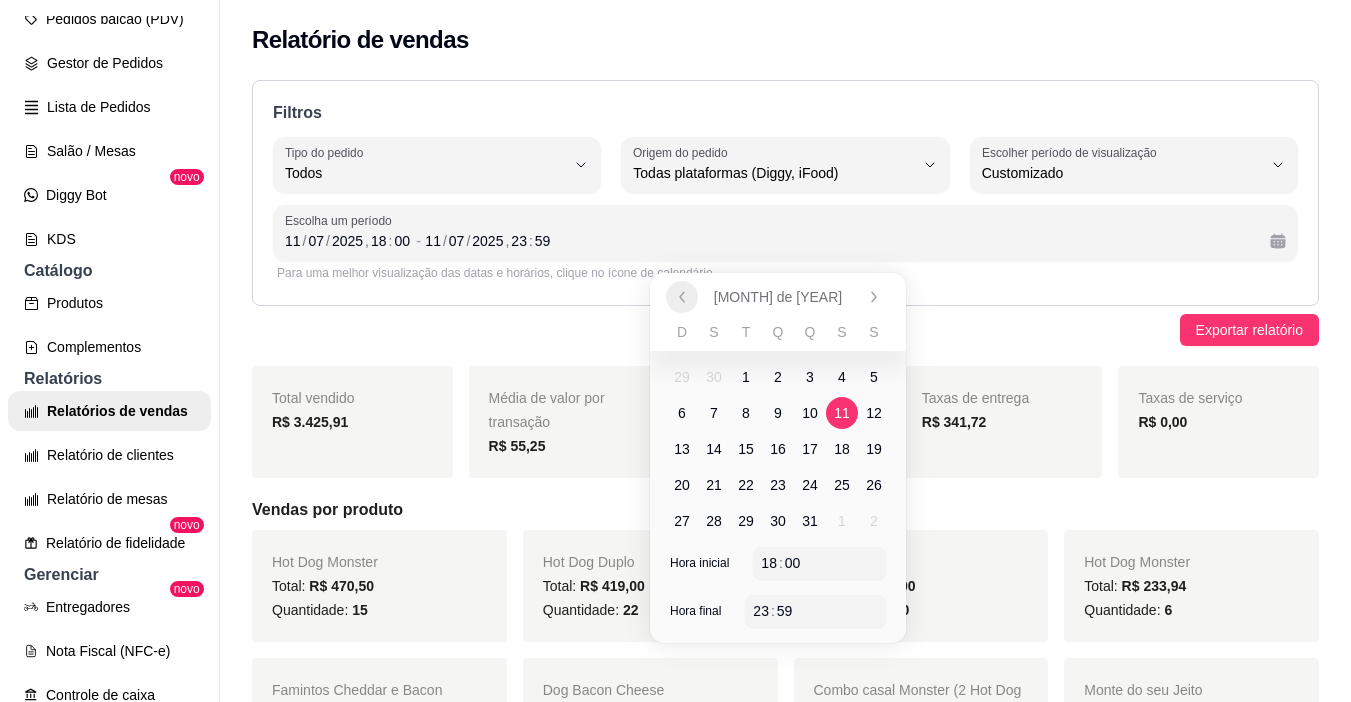 click 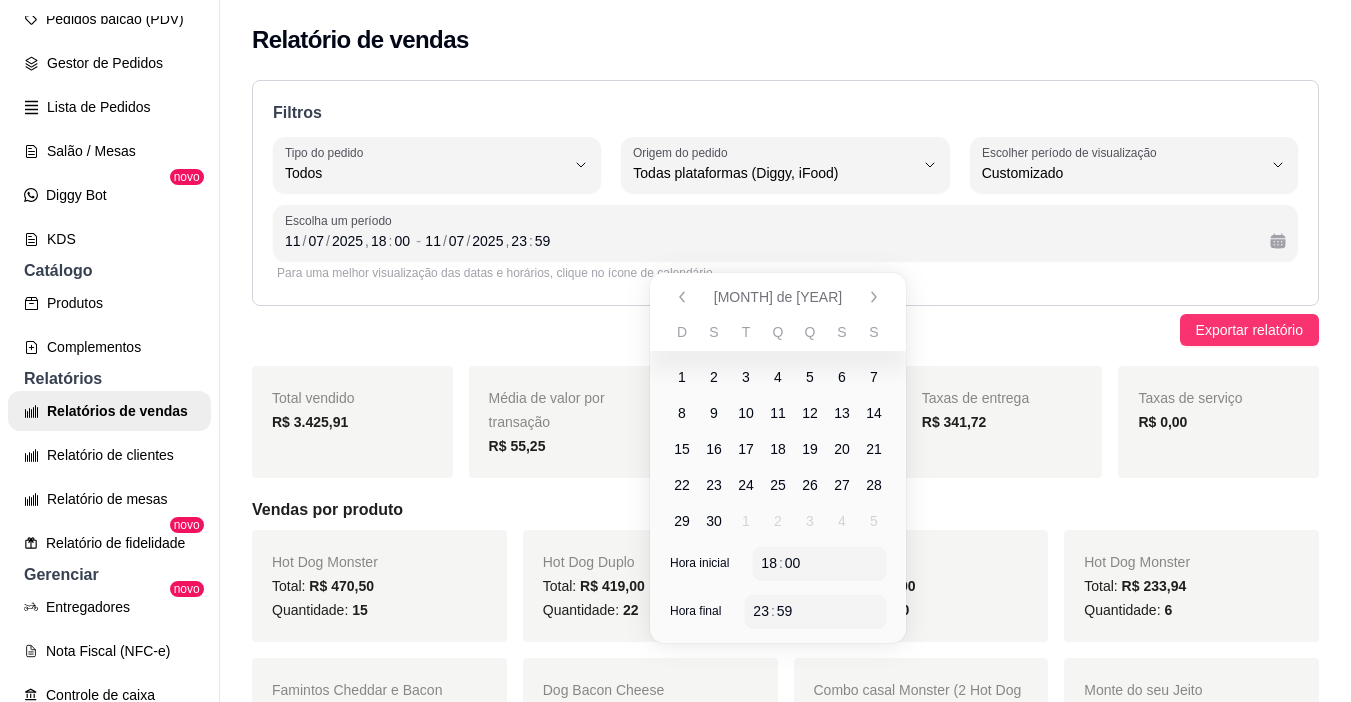 click on "27" at bounding box center (842, 485) 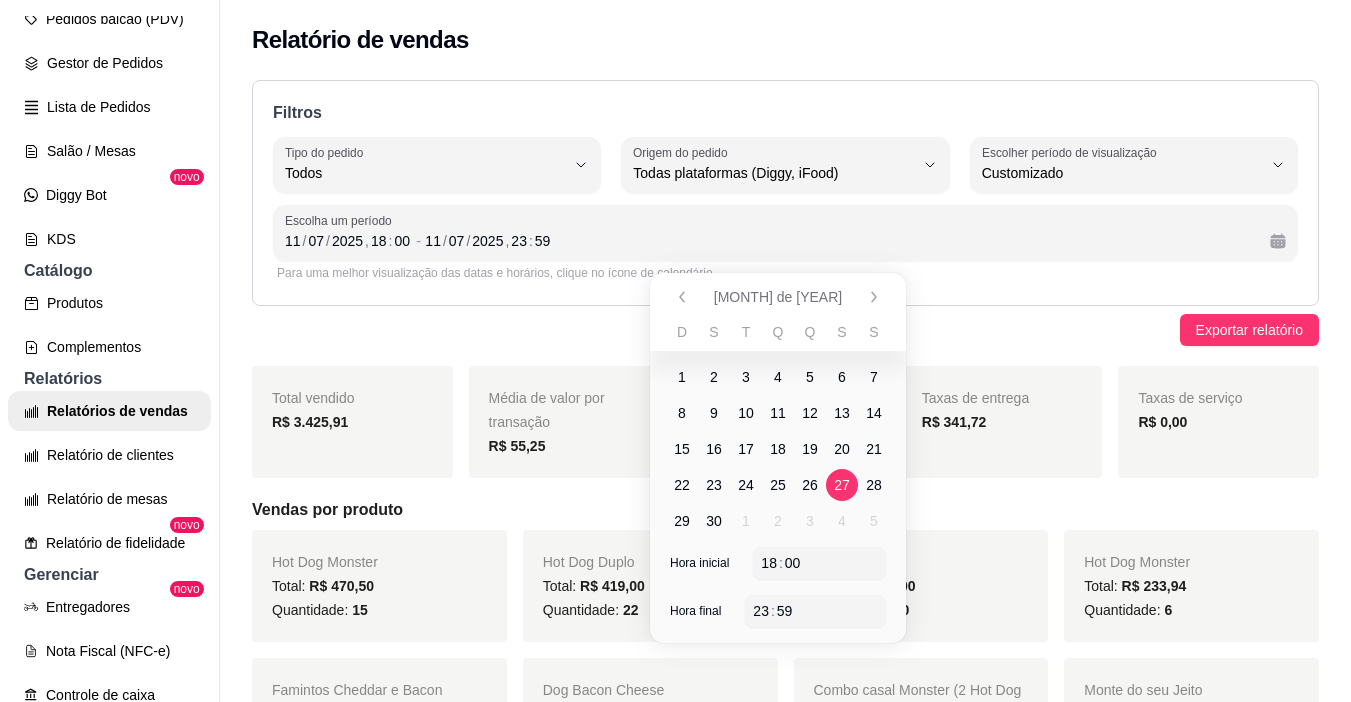 click on "27" at bounding box center (842, 485) 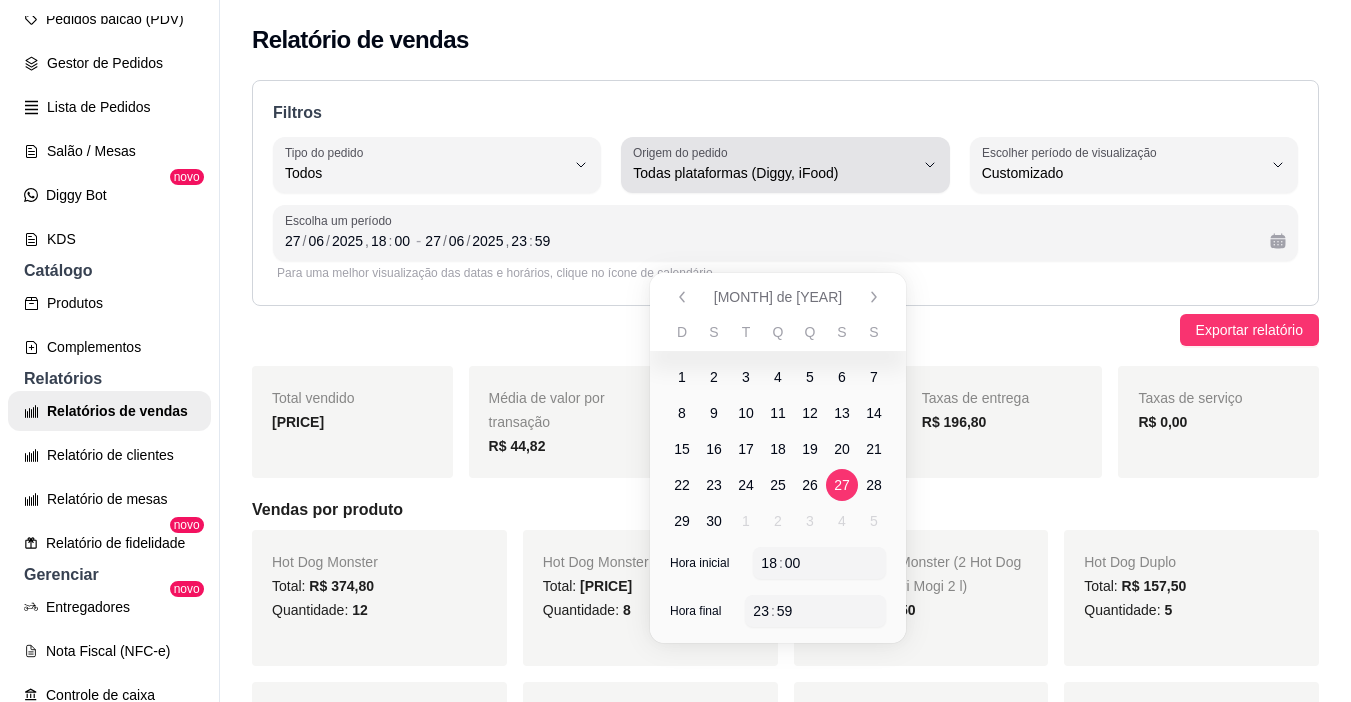 click on "Todas plataformas (Diggy, iFood)" at bounding box center (773, 173) 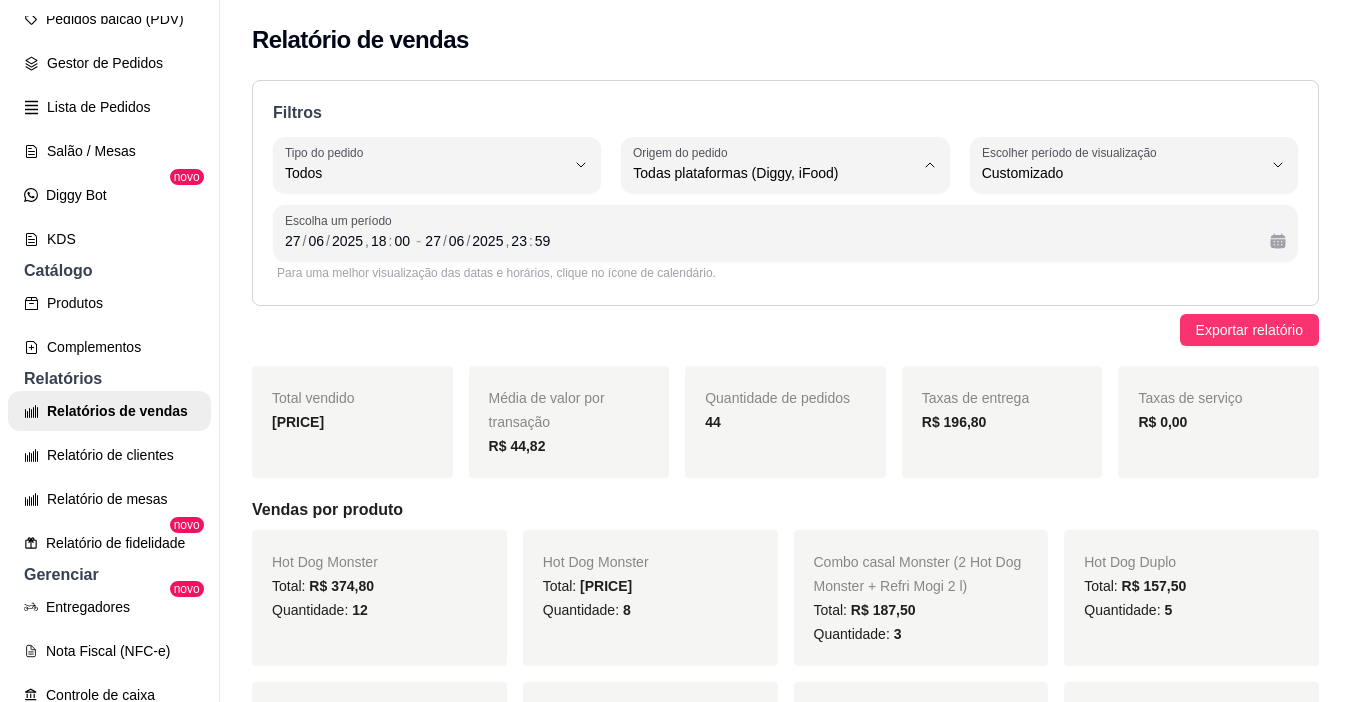 click on "Todas plataformas (Diggy, iFood)" at bounding box center (768, 220) 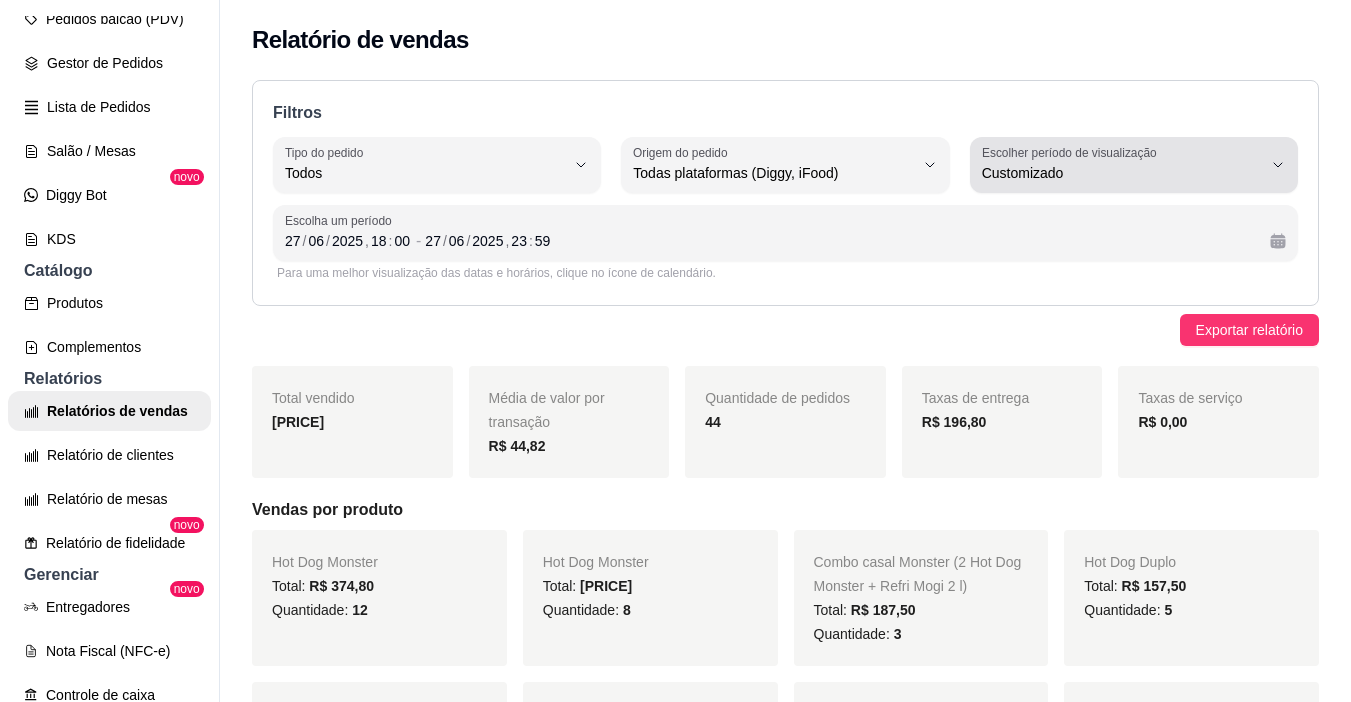 click on "Customizado" at bounding box center [1122, 173] 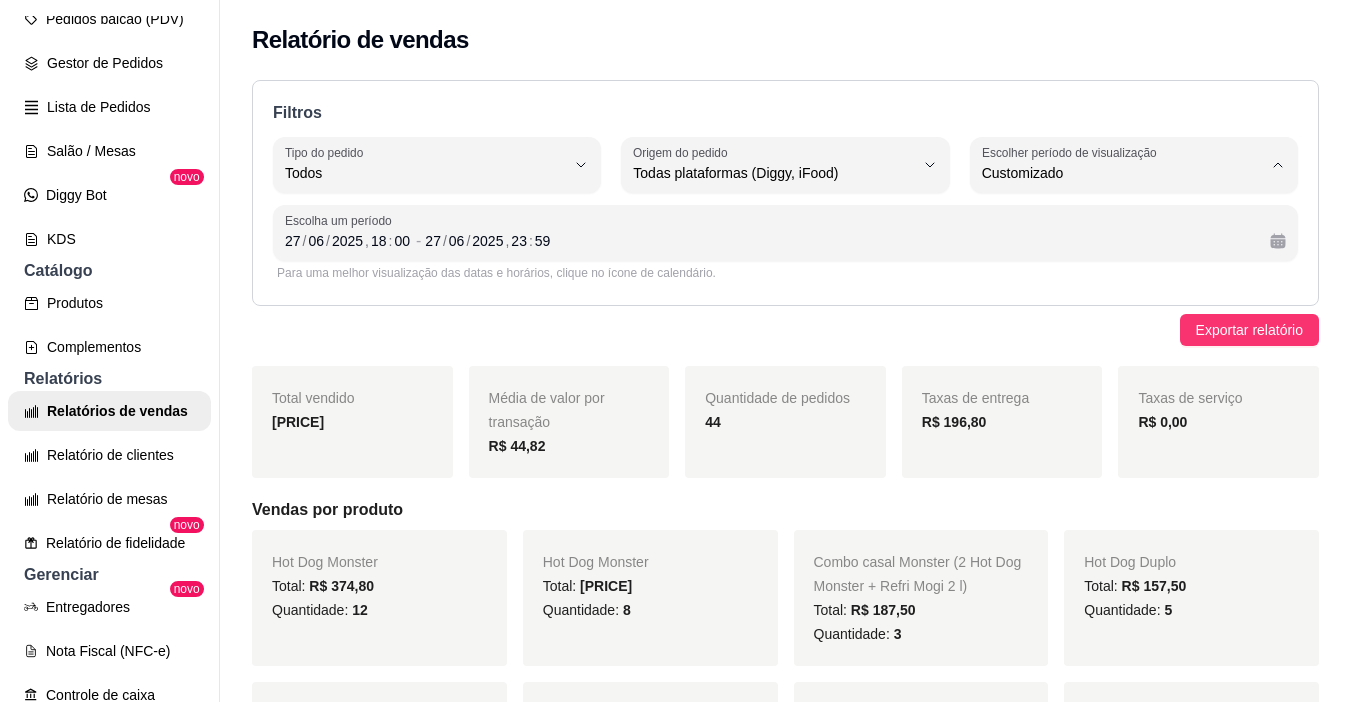 click on "Filtros ALL Tipo do pedido Todos Entrega Retirada Mesa Consumo local Tipo do pedido Todos ALL Origem do pedido Todas plataformas (Diggy, iFood) Diggy iFood Origem do pedido Todas plataformas (Diggy, iFood) -1 Escolher período de visualização Hoje Ontem  7 dias 15 dias 30 dias 45 dias Customizado Escolher período de visualização Customizado Escolha um período 27 / 06 / 2025 ,  18 : 00 - 27 / 06 / 2025 ,  23 : 59 Para uma melhor visualização das datas e horários, clique no ícone de calendário." at bounding box center (785, 193) 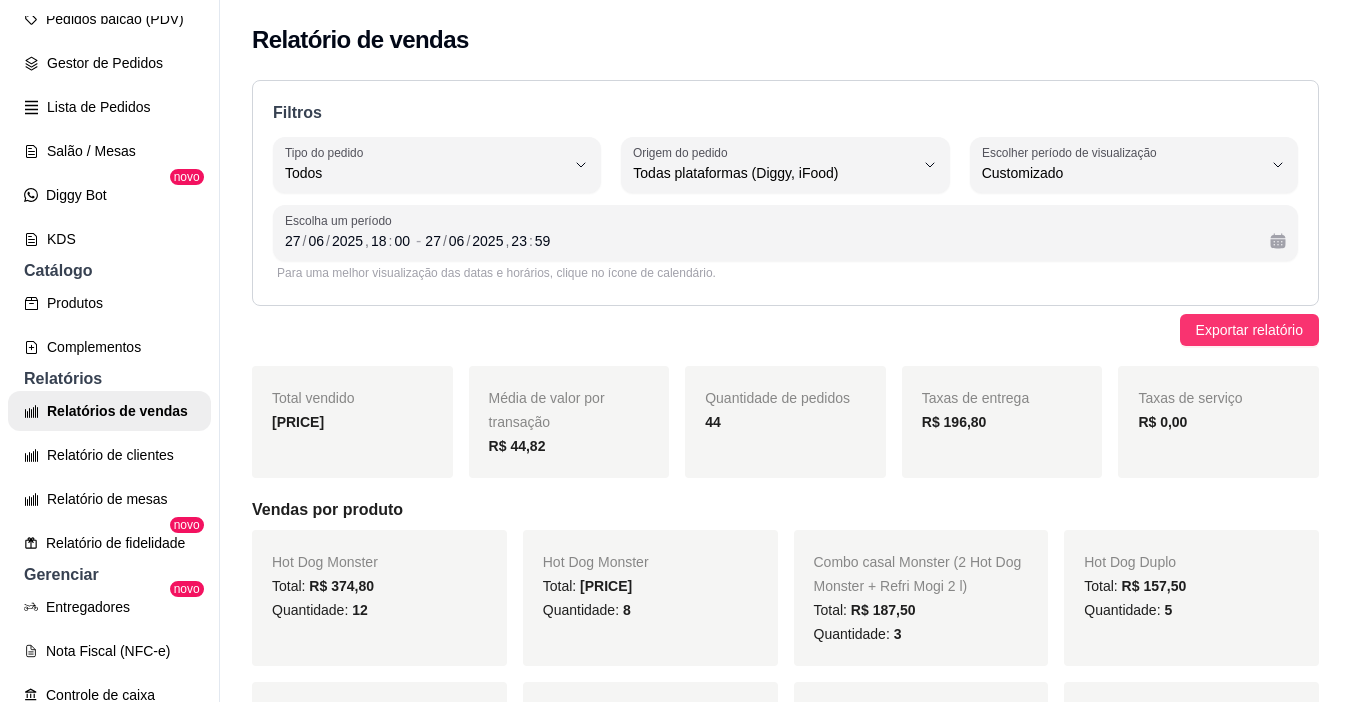 click on "Escolha um período [DATE] ,  [TIME] - [DATE] ,  [TIME]" at bounding box center (785, 233) 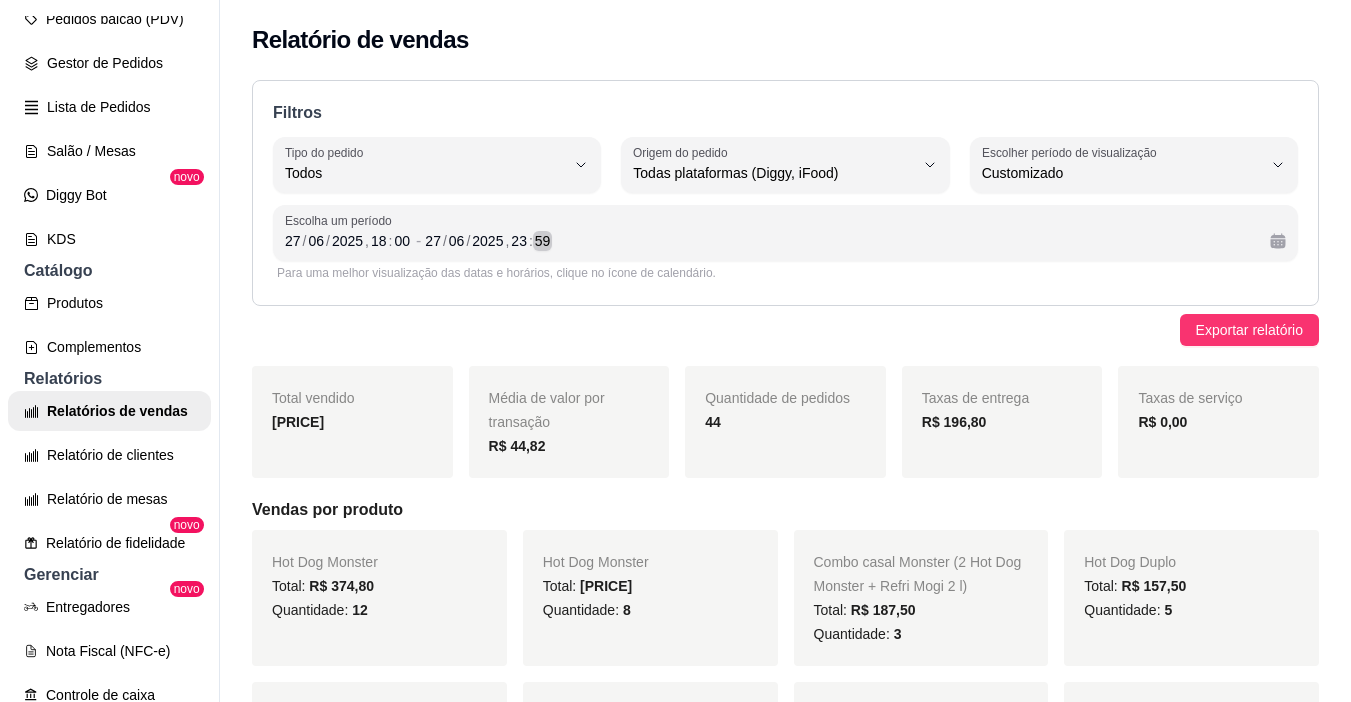 click on "27 / 06 / 2025 ,  23 : 59" at bounding box center (839, 241) 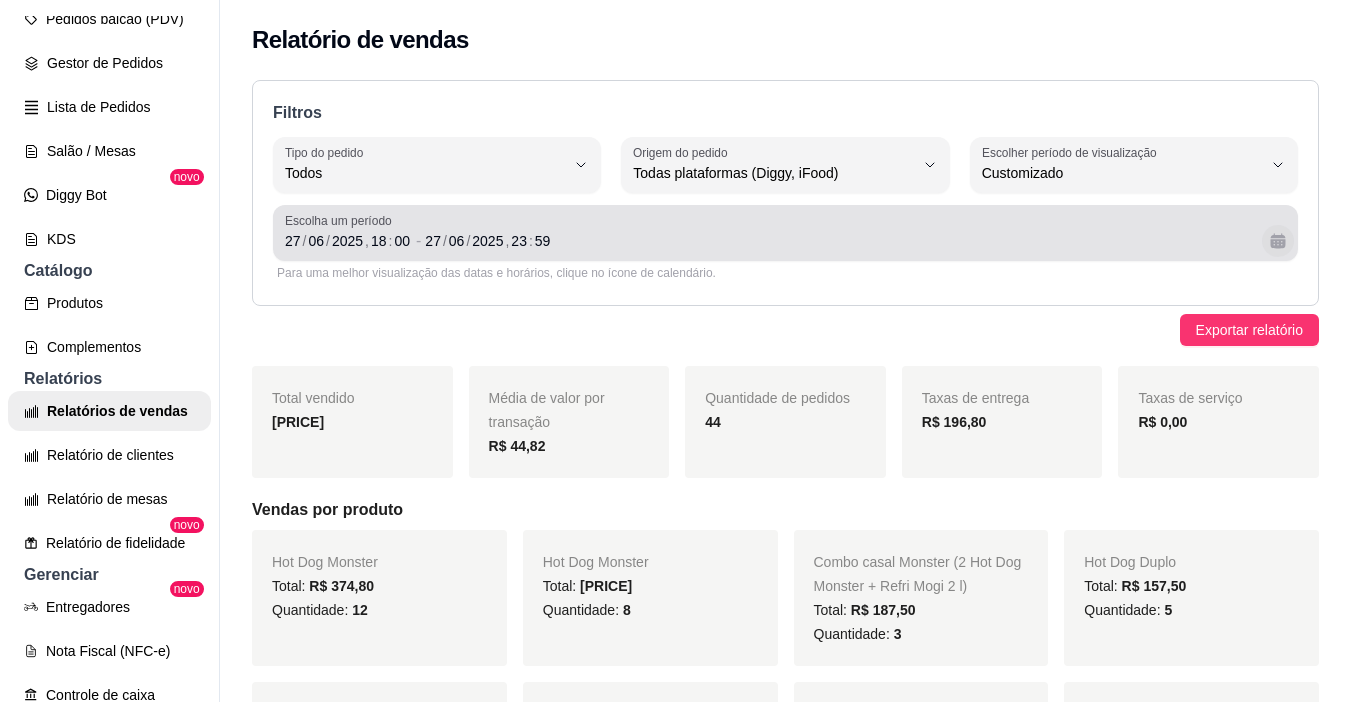 click at bounding box center [1278, 241] 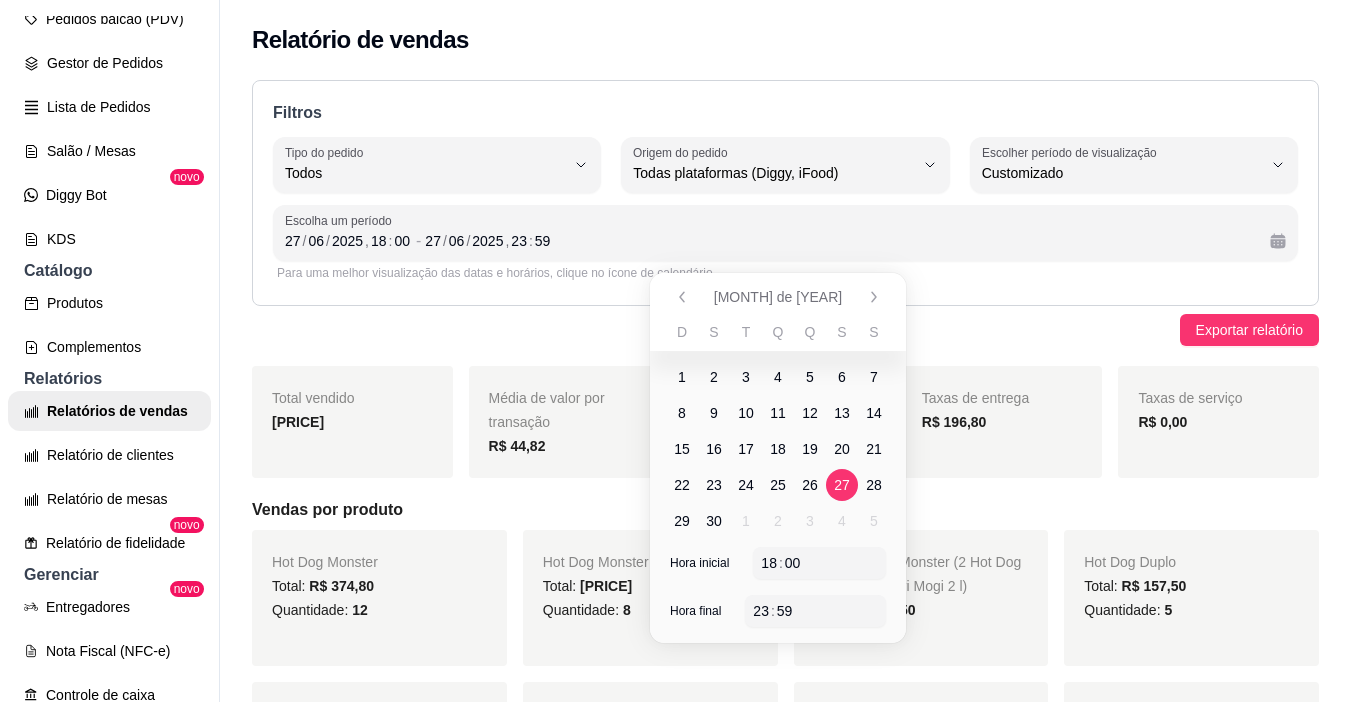 click on "20" at bounding box center [842, 449] 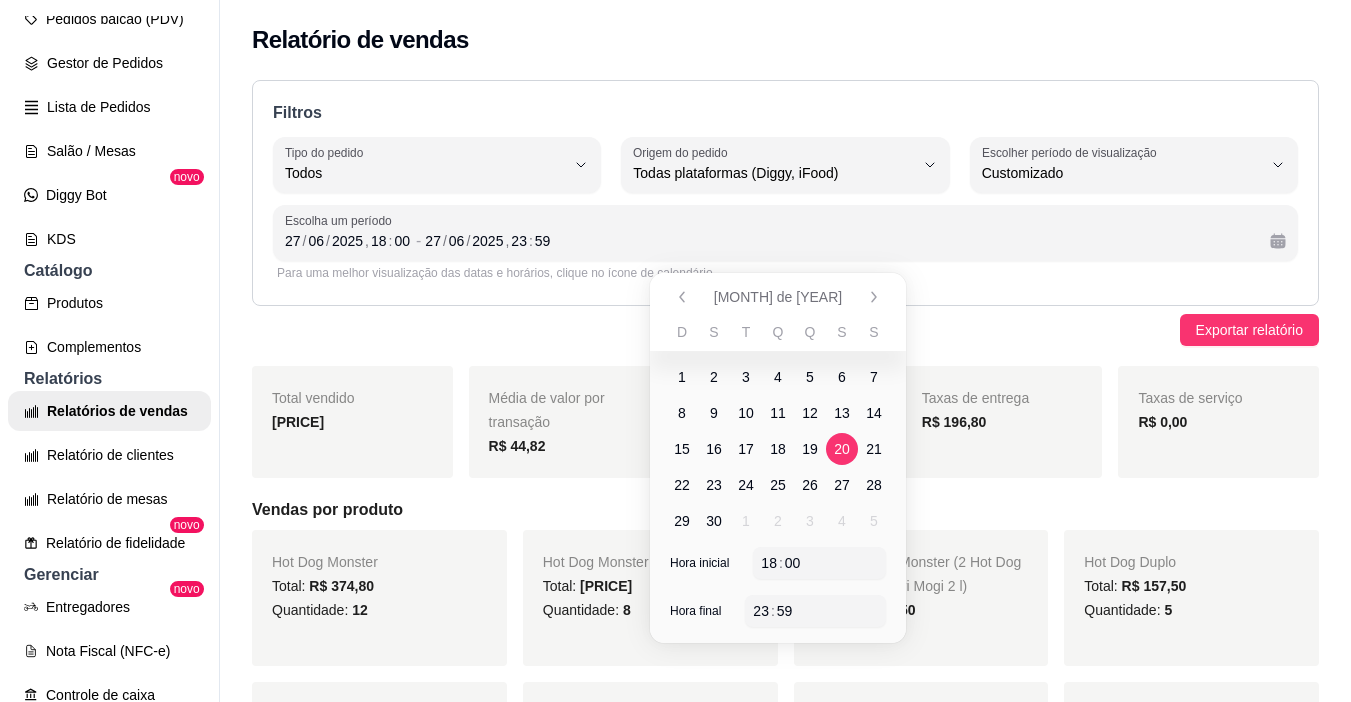 click on "20" at bounding box center (842, 449) 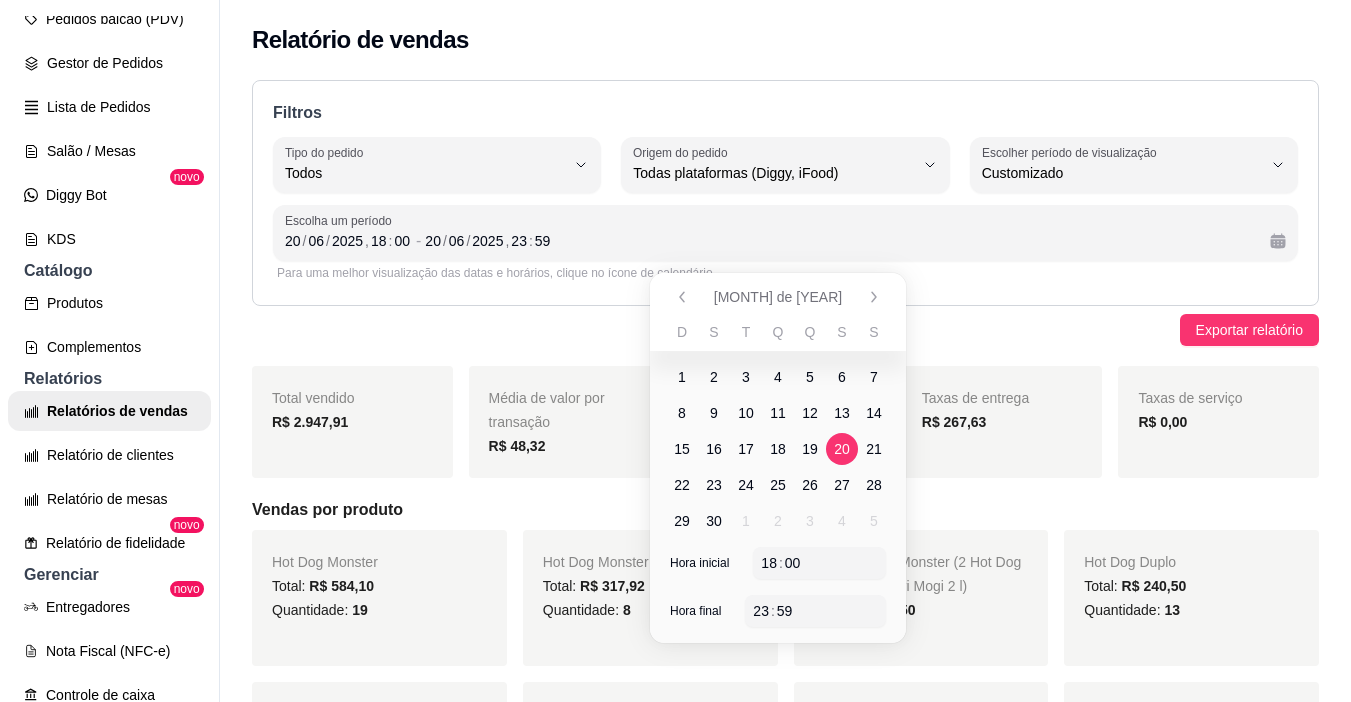 click on "13" at bounding box center [842, 413] 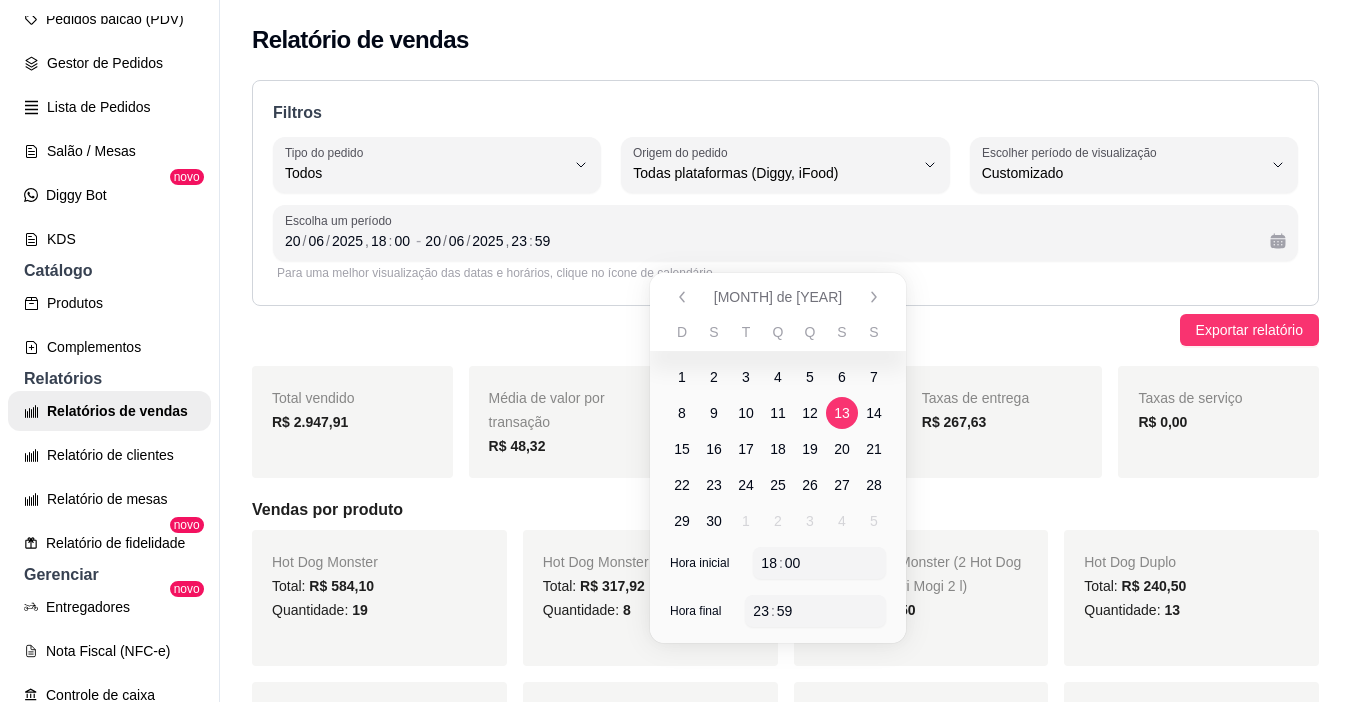click on "13" at bounding box center [842, 413] 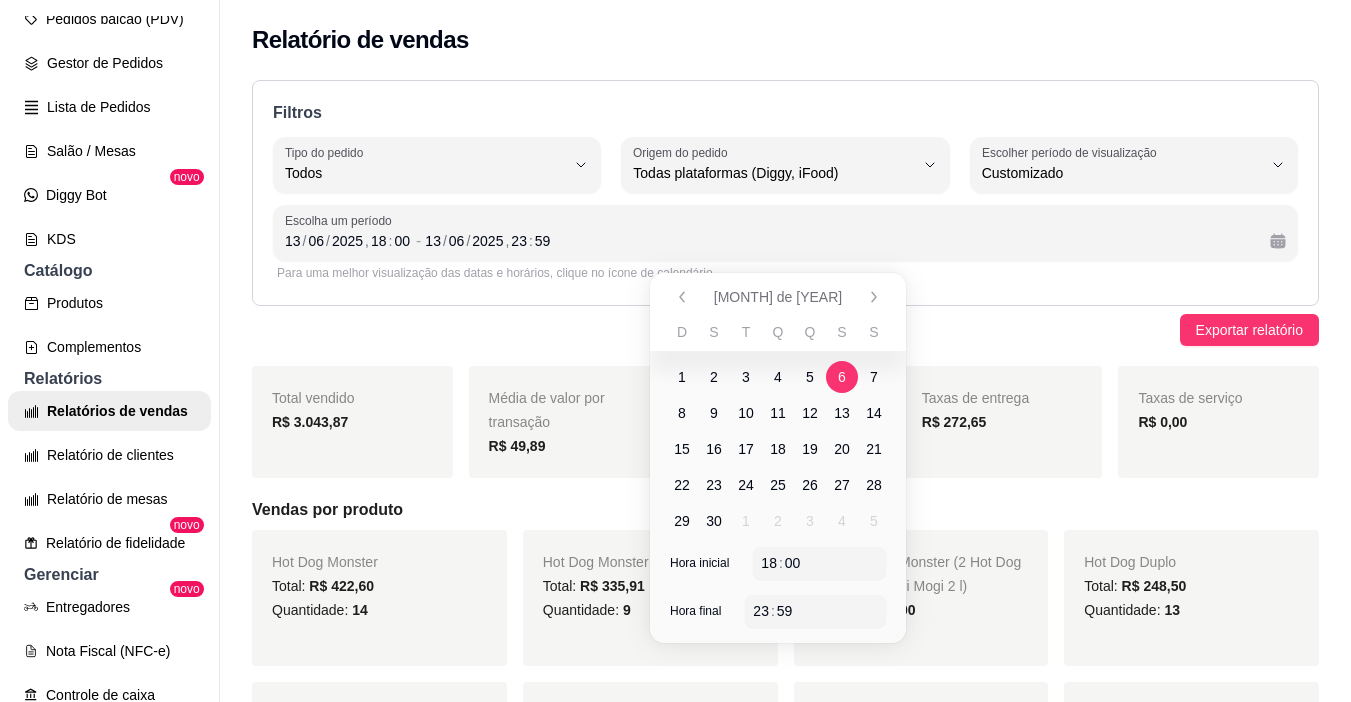 click on "6" at bounding box center [842, 377] 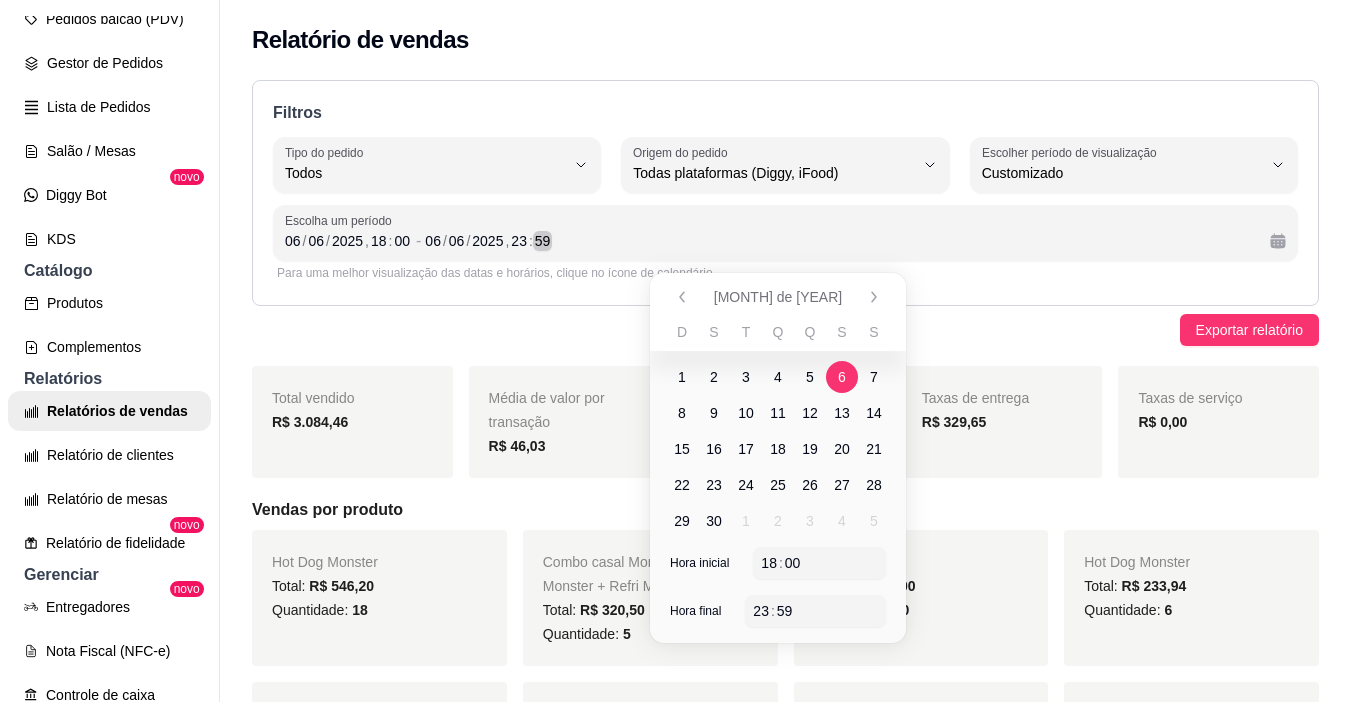 click on "[DATE] ,  [TIME]" at bounding box center (839, 241) 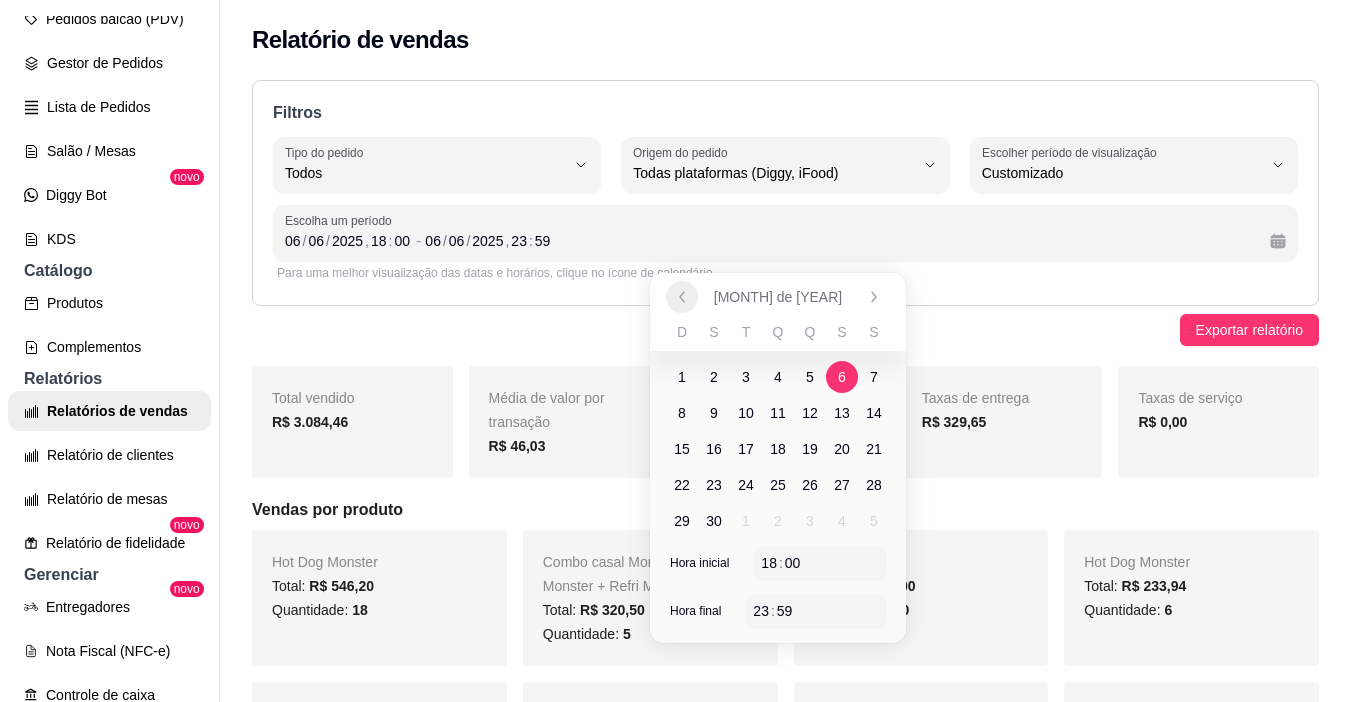 click 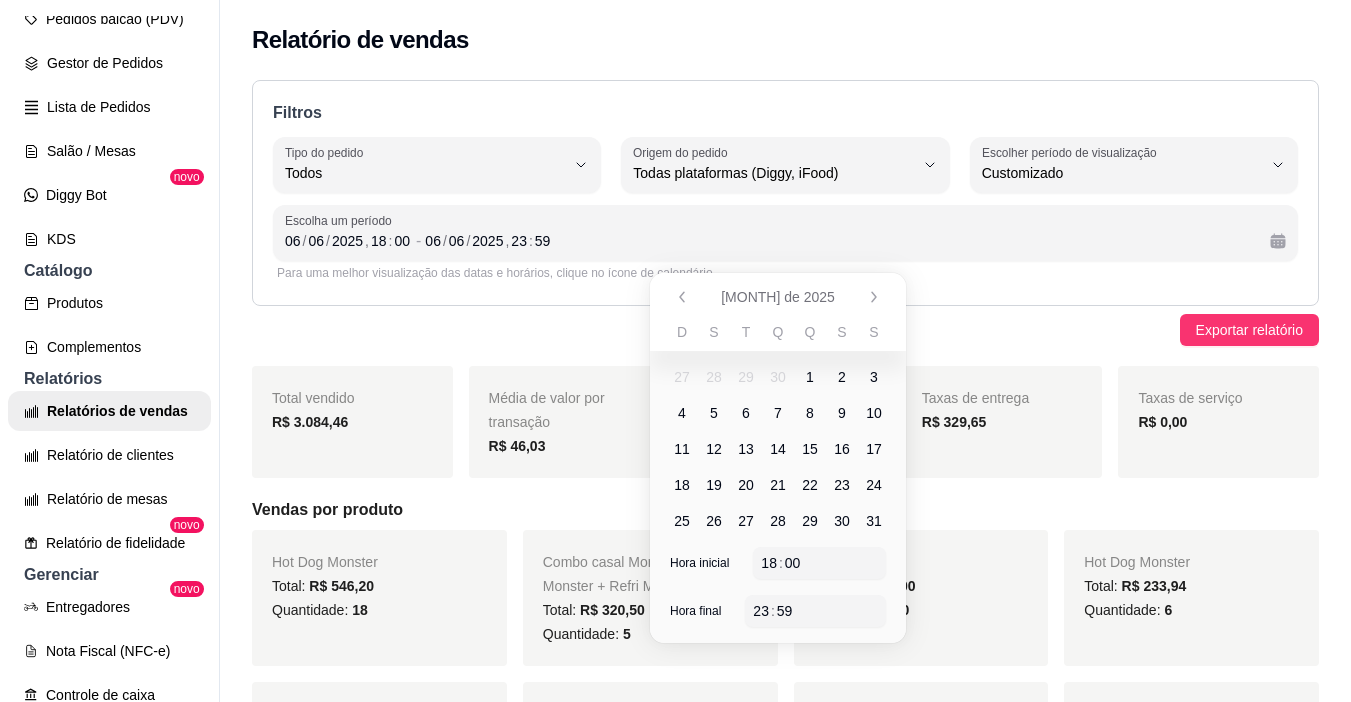 click on "30" at bounding box center (842, 521) 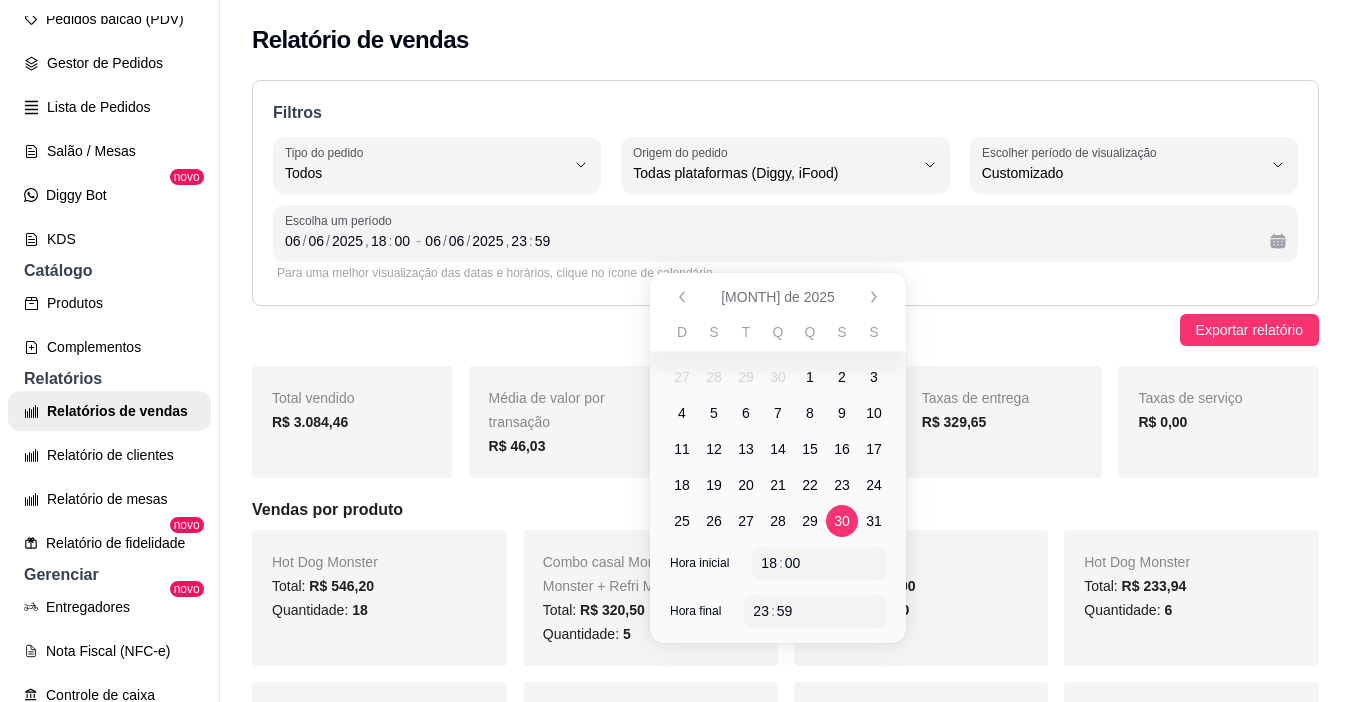 click on "30" at bounding box center [842, 521] 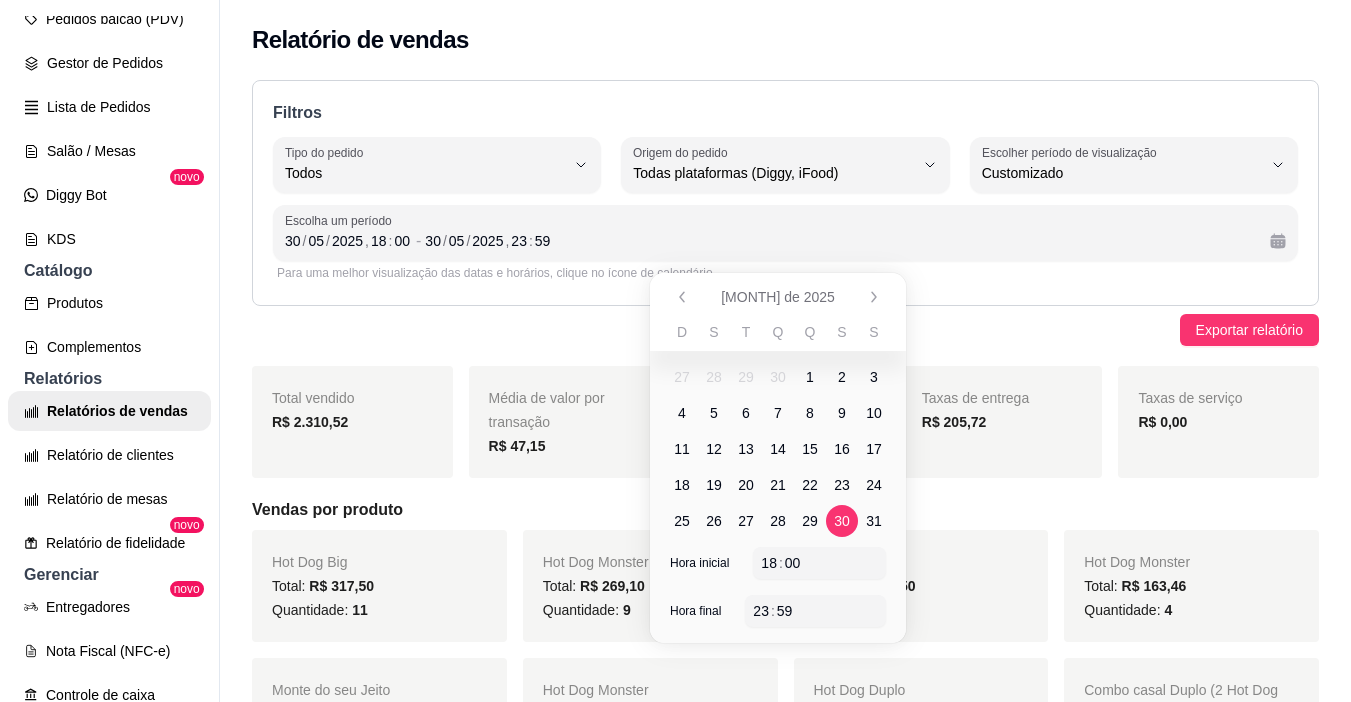 click on "23" at bounding box center [842, 485] 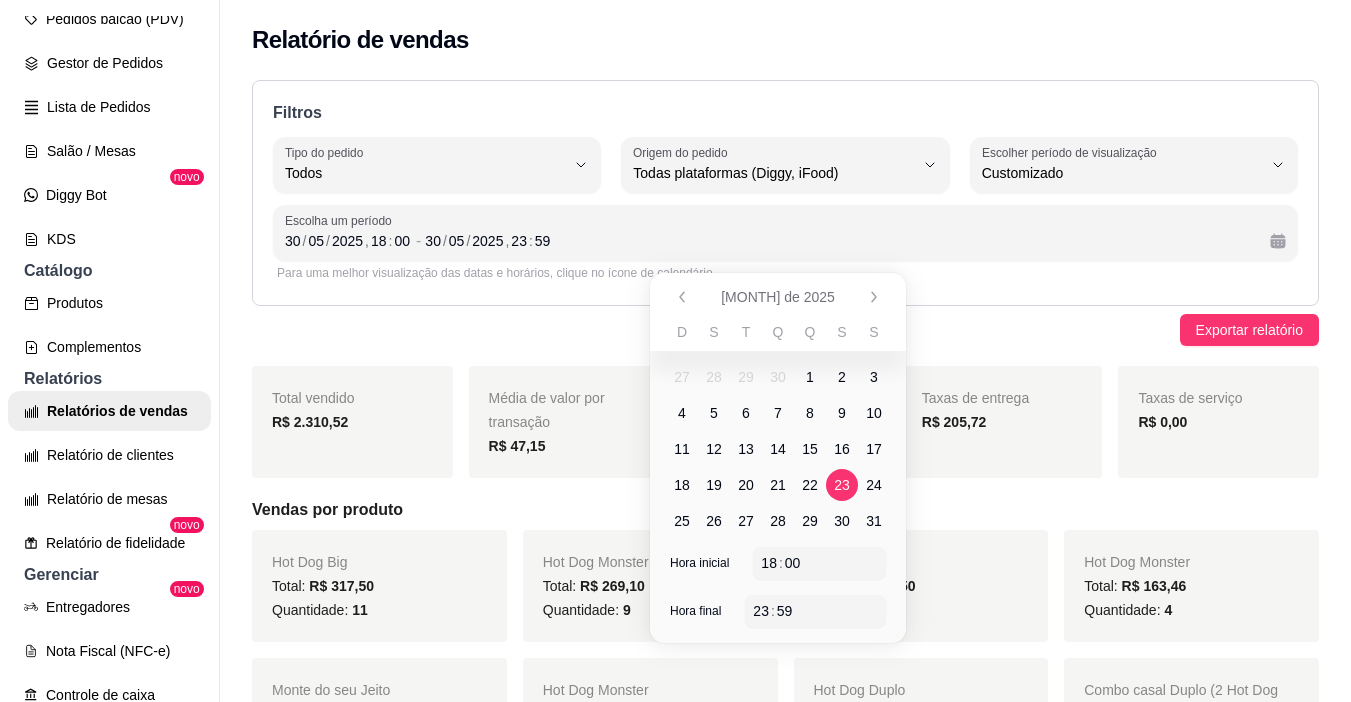 click on "23" at bounding box center (842, 485) 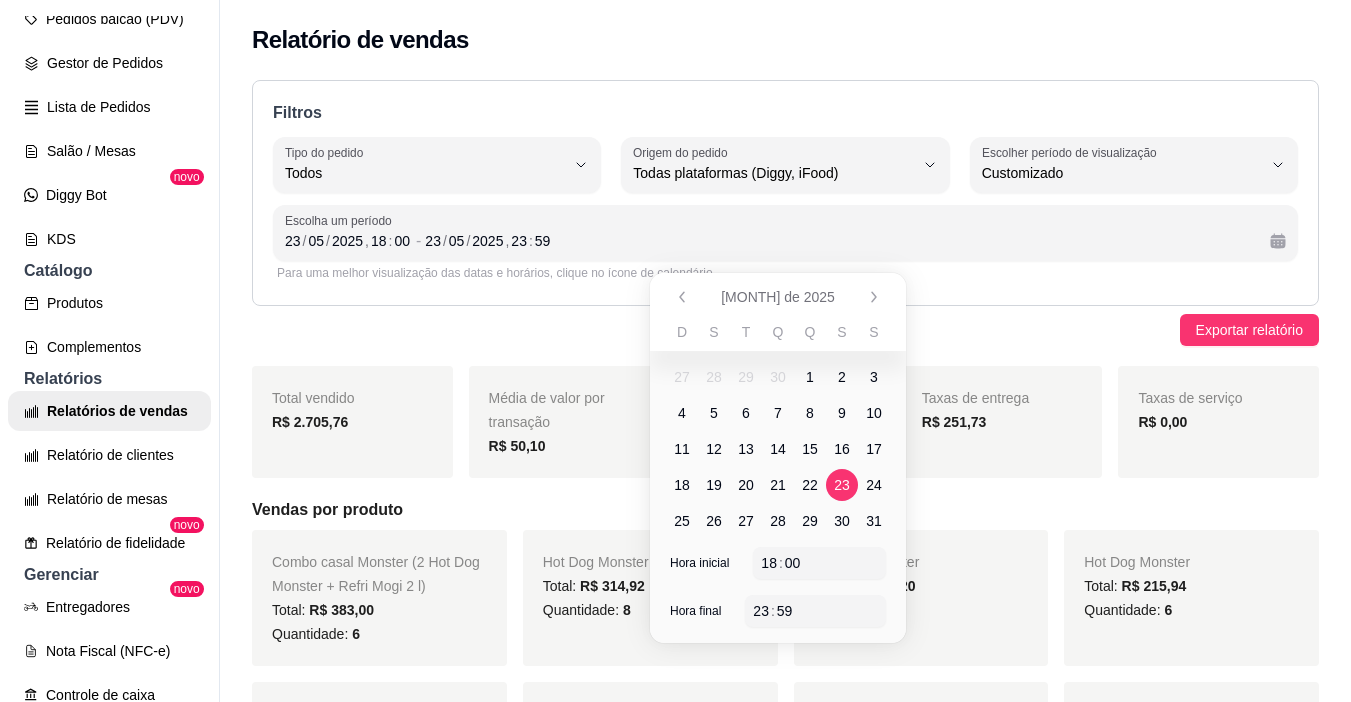click on "16" at bounding box center (842, 449) 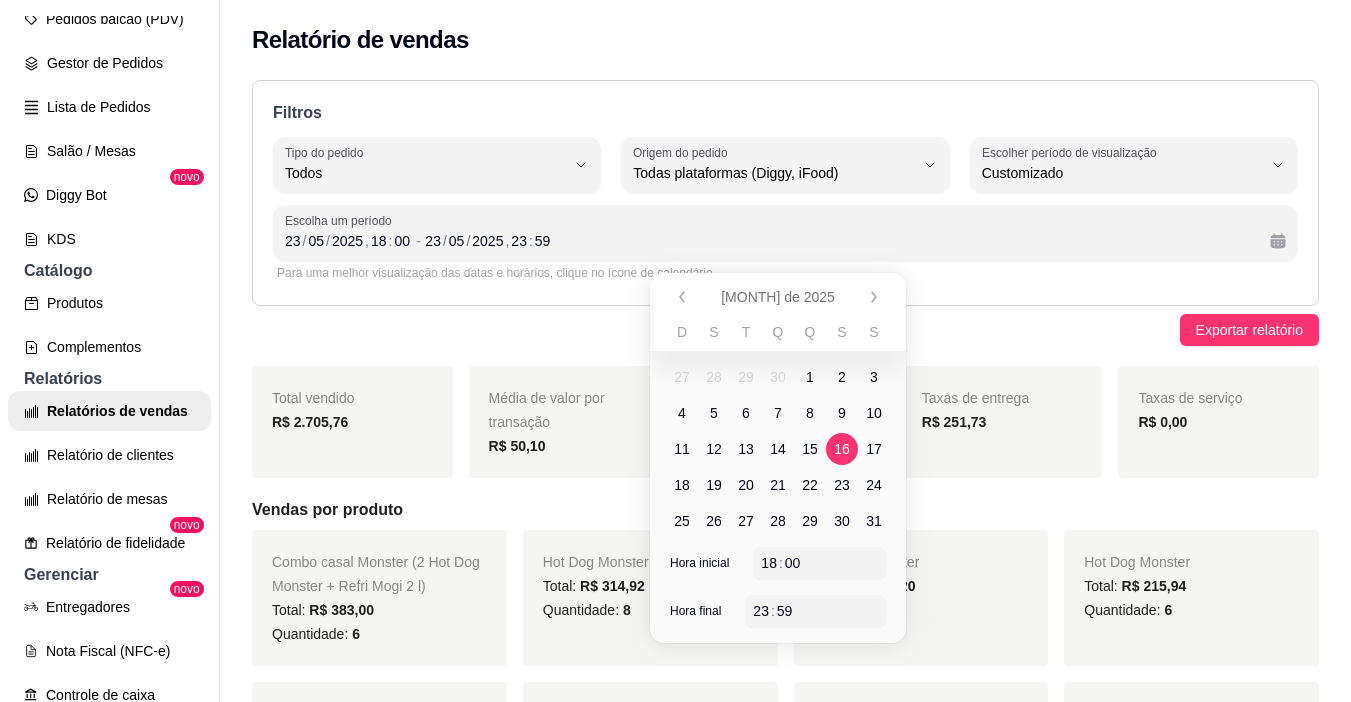 click on "16" at bounding box center (842, 449) 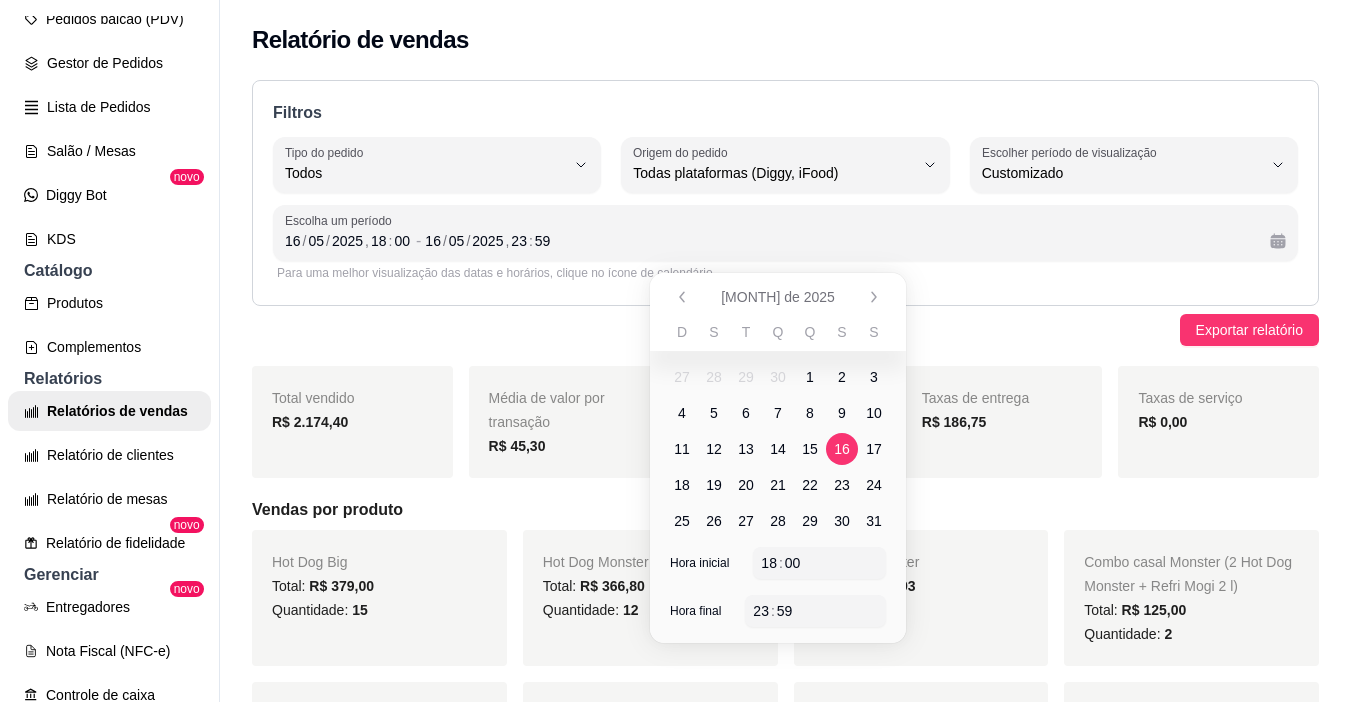 click on "9" at bounding box center [842, 413] 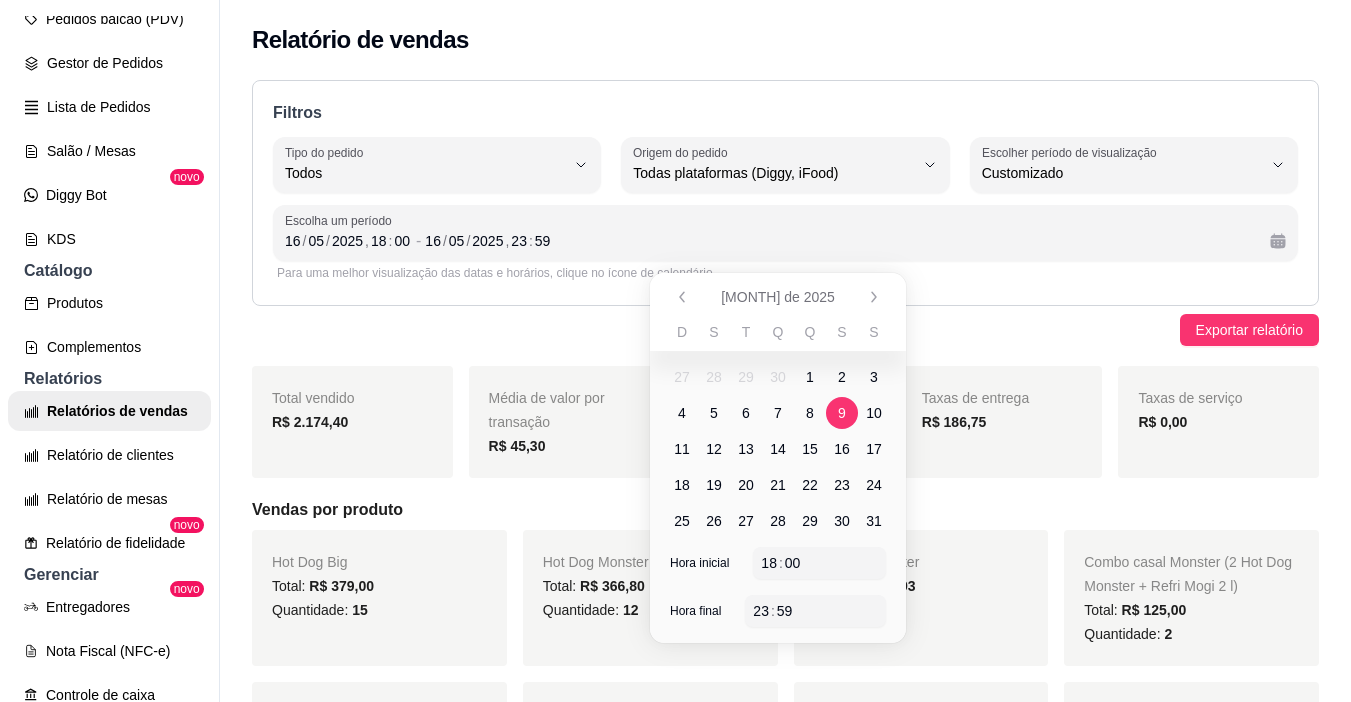 click on "9" at bounding box center (842, 413) 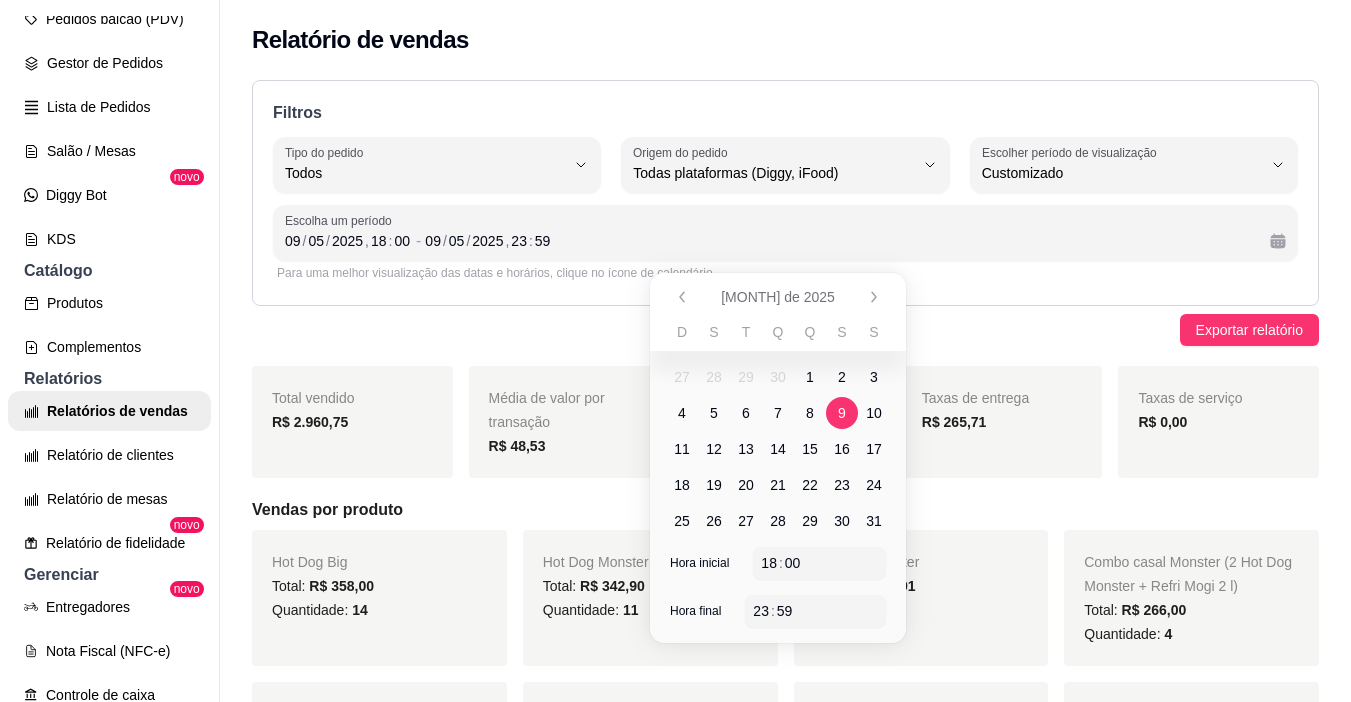 click on "2" at bounding box center [842, 377] 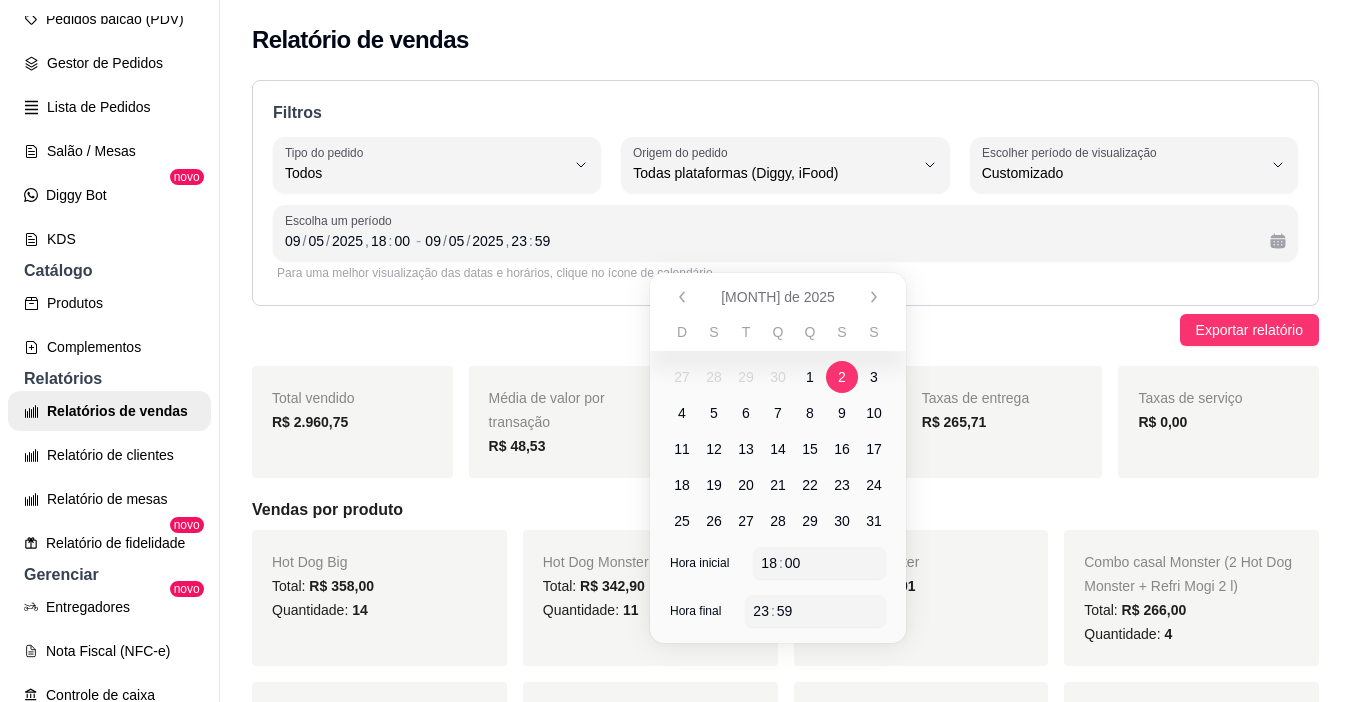 click on "2" at bounding box center [842, 377] 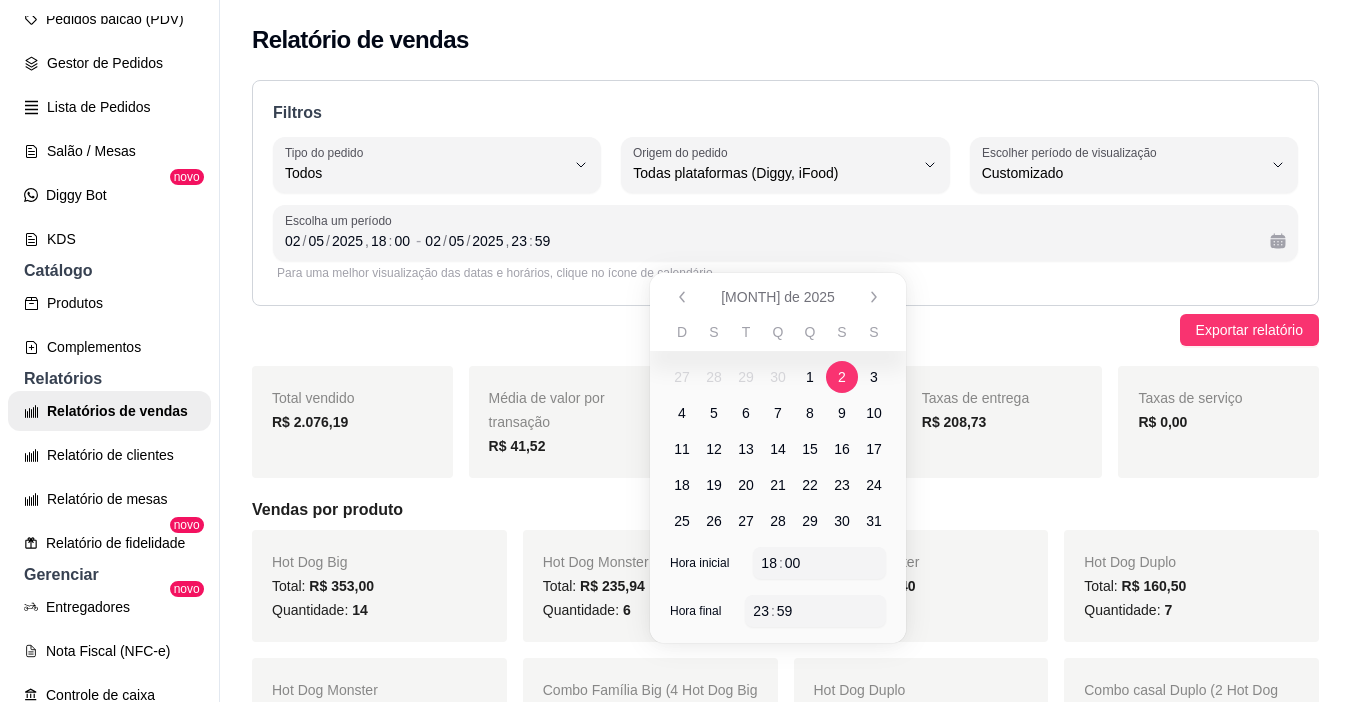 click on "Escolha um período [DATE] ,  [TIME] - [DATE] ,  [TIME]" at bounding box center [785, 233] 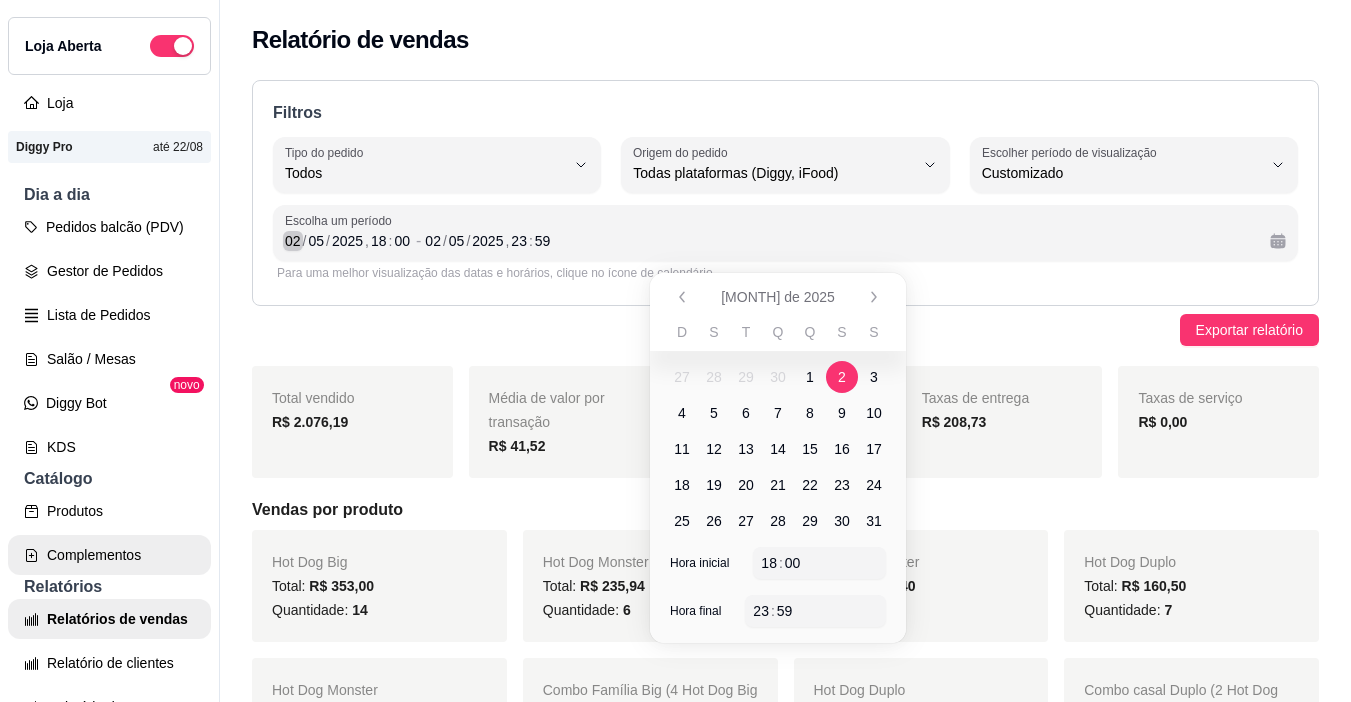 scroll, scrollTop: 0, scrollLeft: 0, axis: both 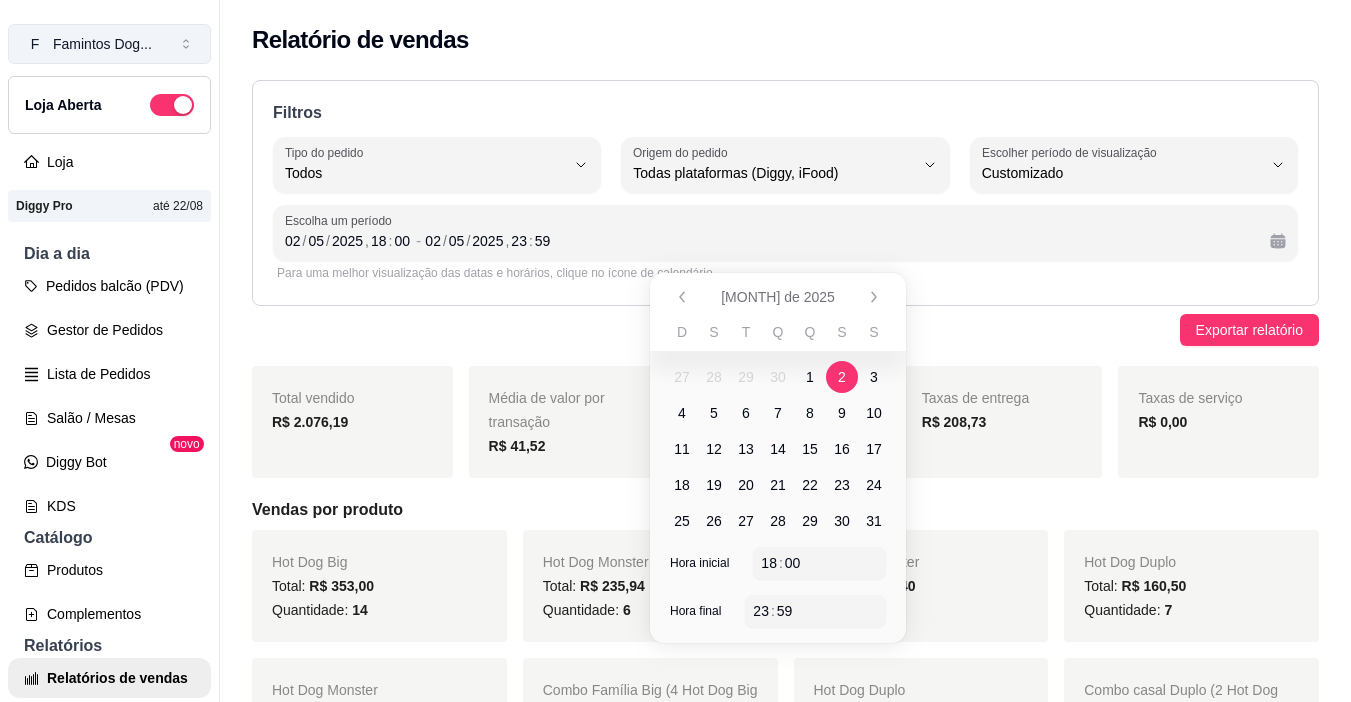 click on "F Famintos Dog ..." at bounding box center (109, 44) 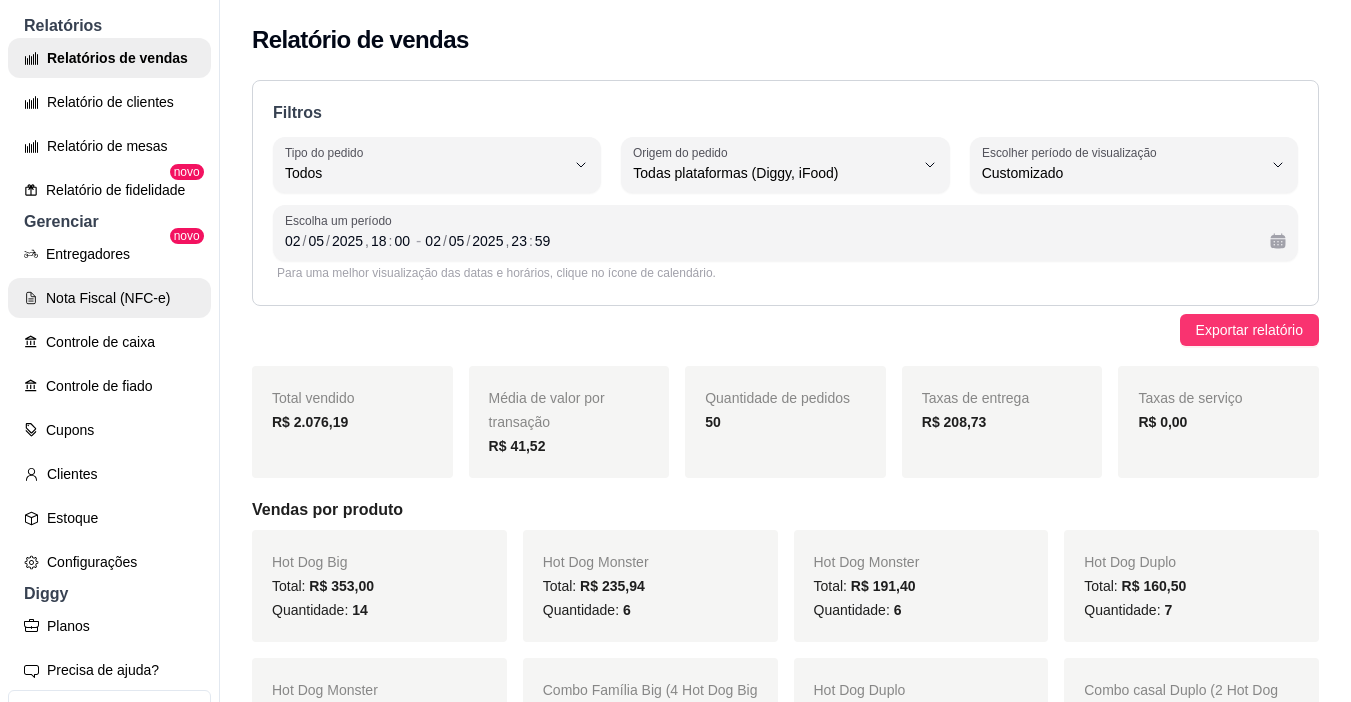 scroll, scrollTop: 712, scrollLeft: 0, axis: vertical 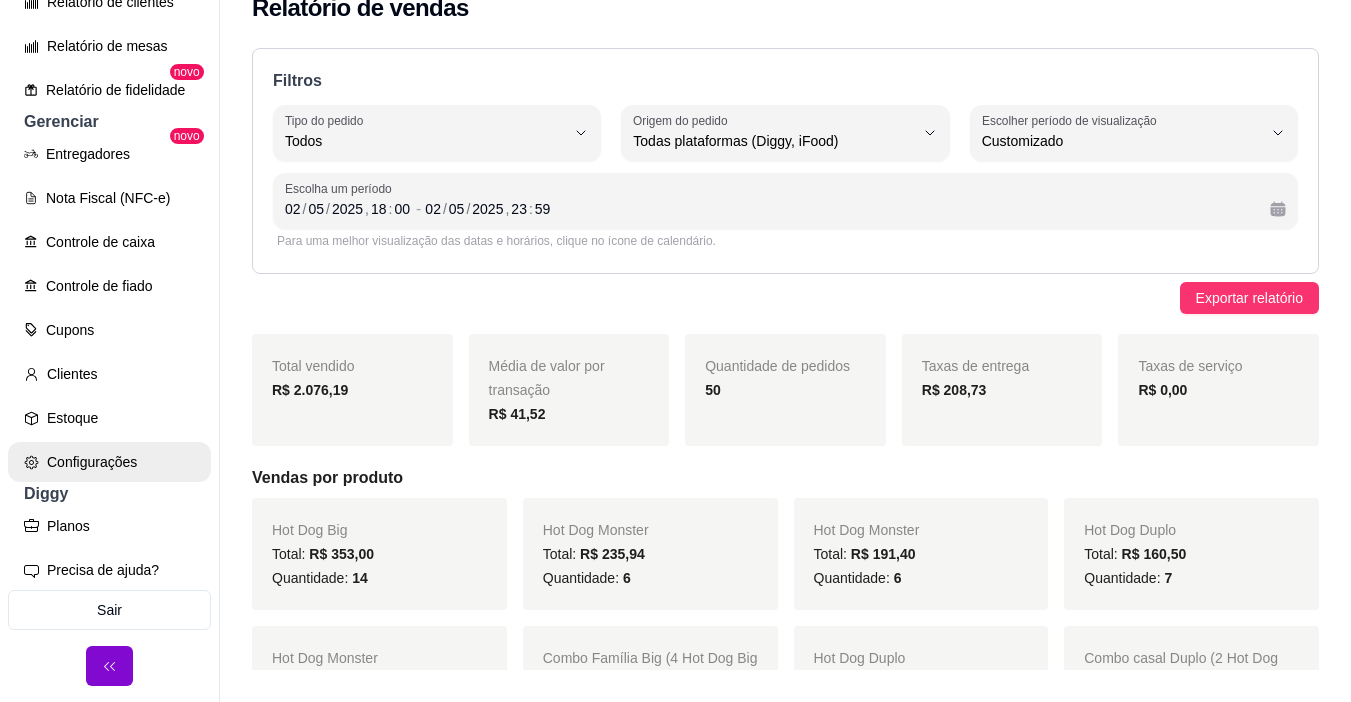 click on "Configurações" at bounding box center (109, 462) 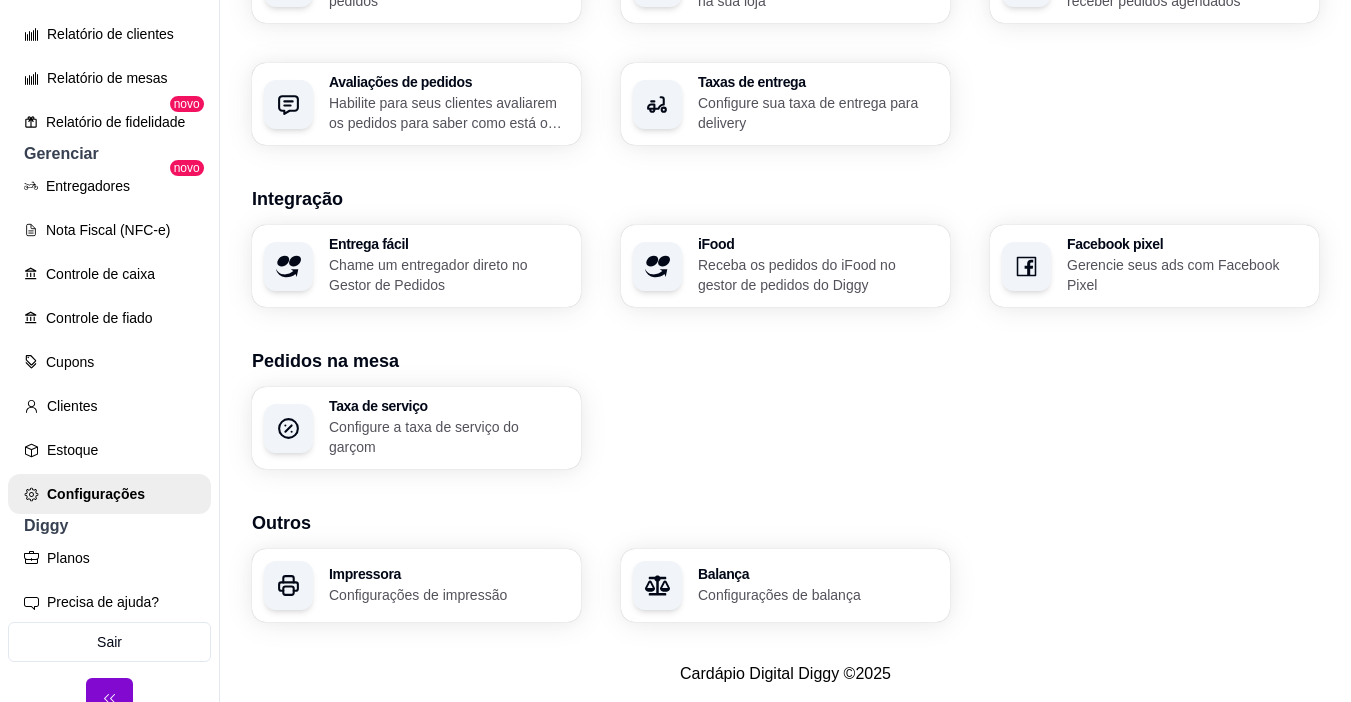 scroll, scrollTop: 722, scrollLeft: 0, axis: vertical 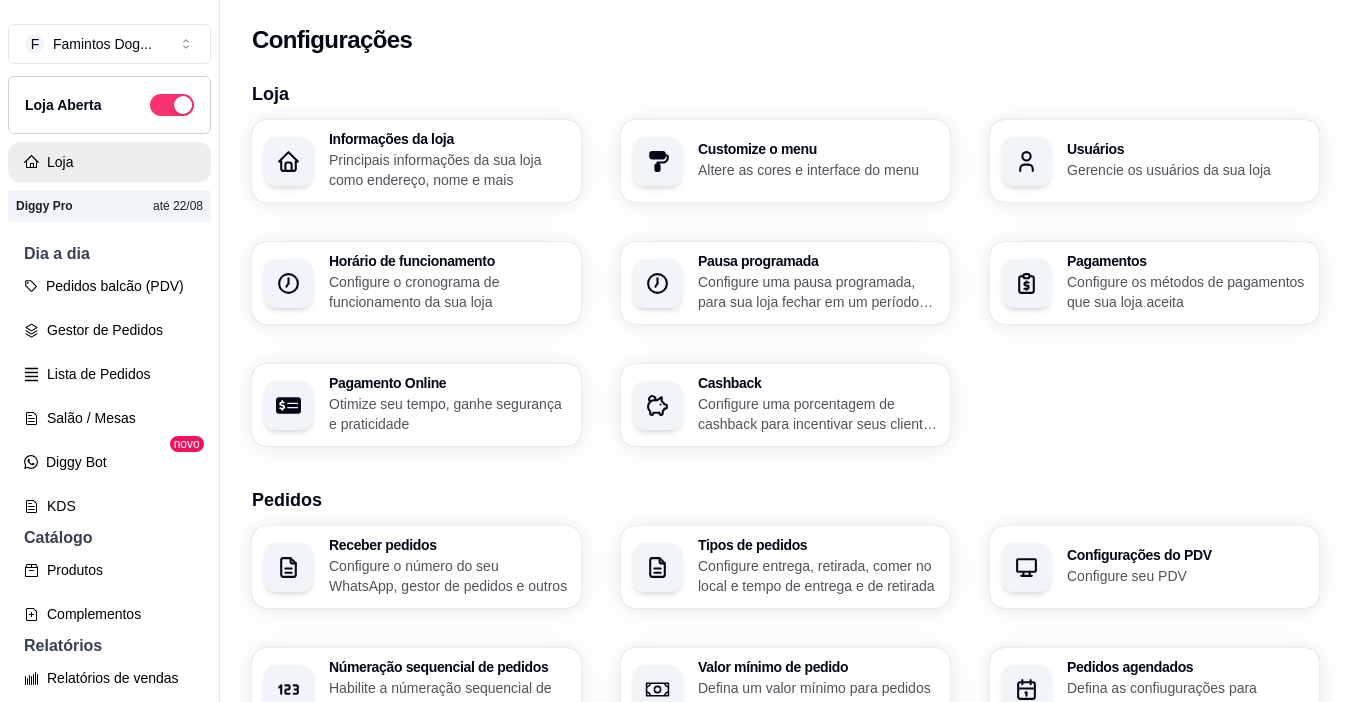 click on "Loja" at bounding box center [109, 162] 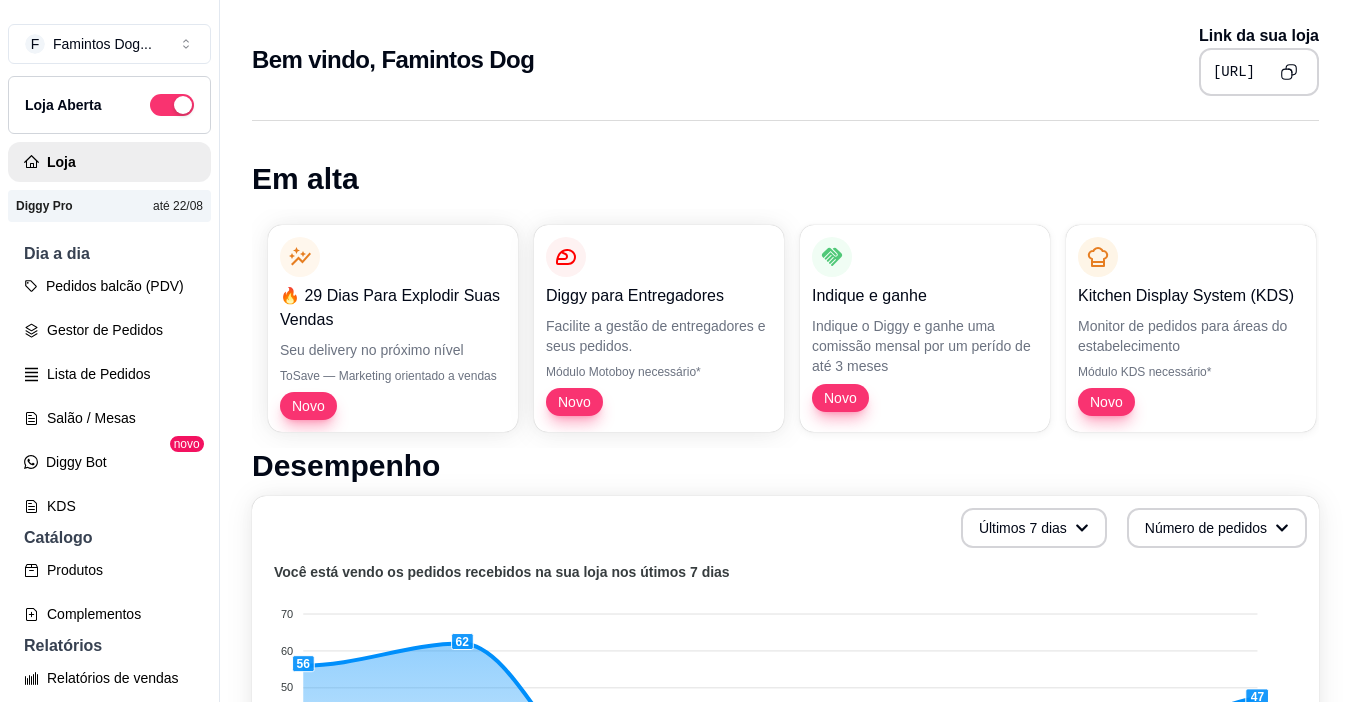 click 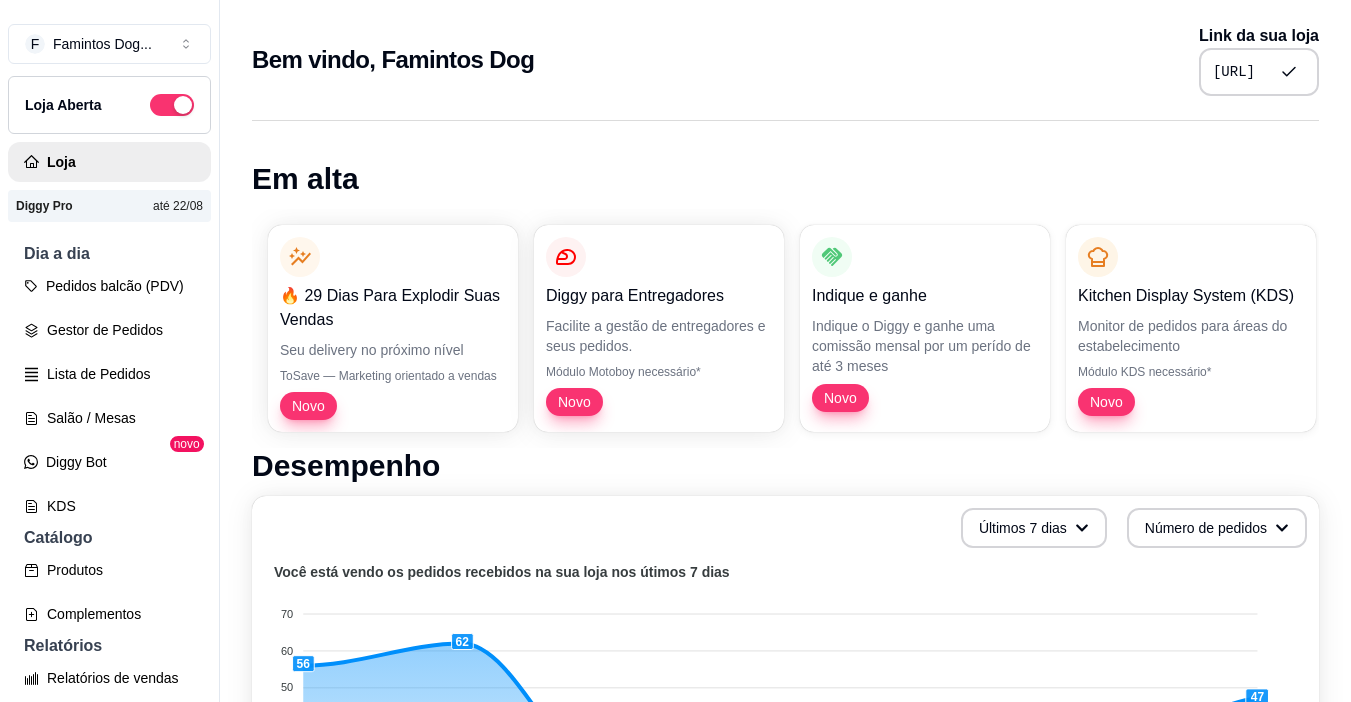 type 